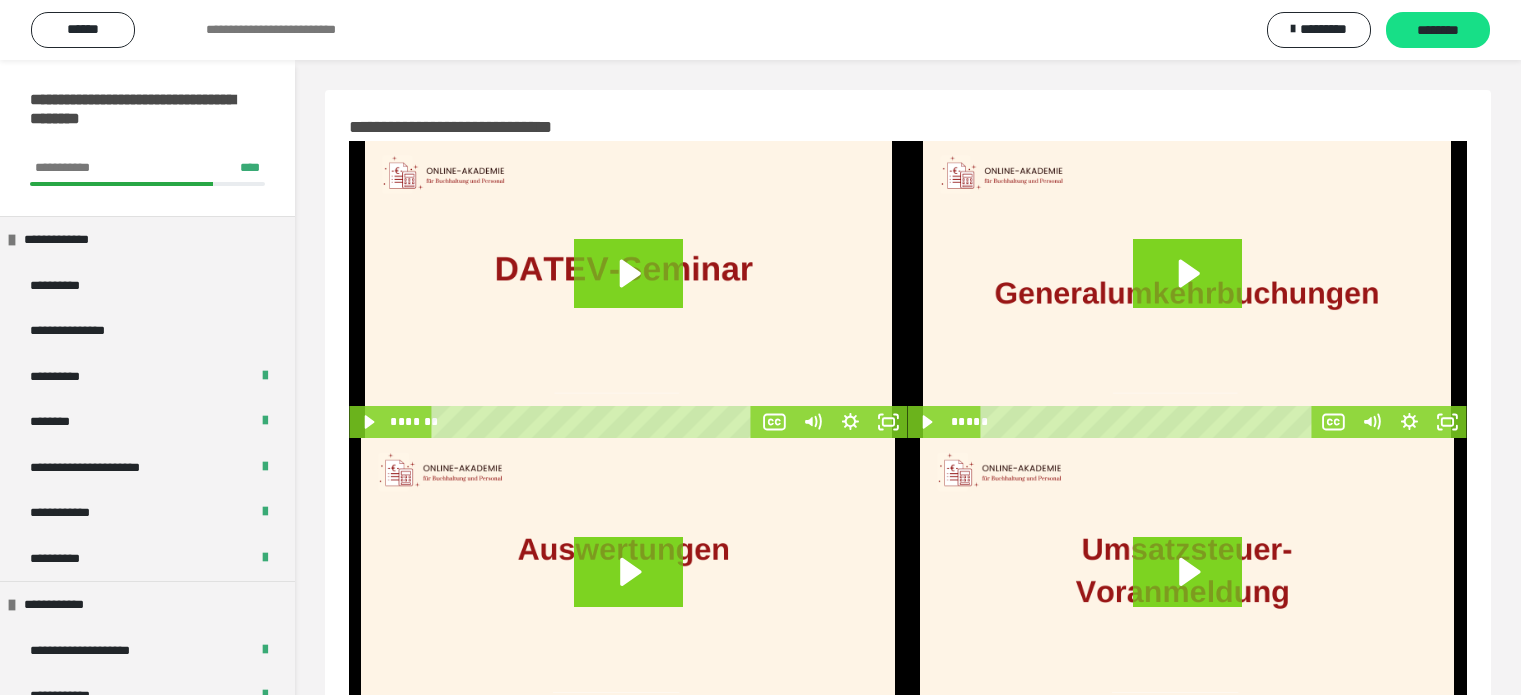 scroll, scrollTop: 0, scrollLeft: 0, axis: both 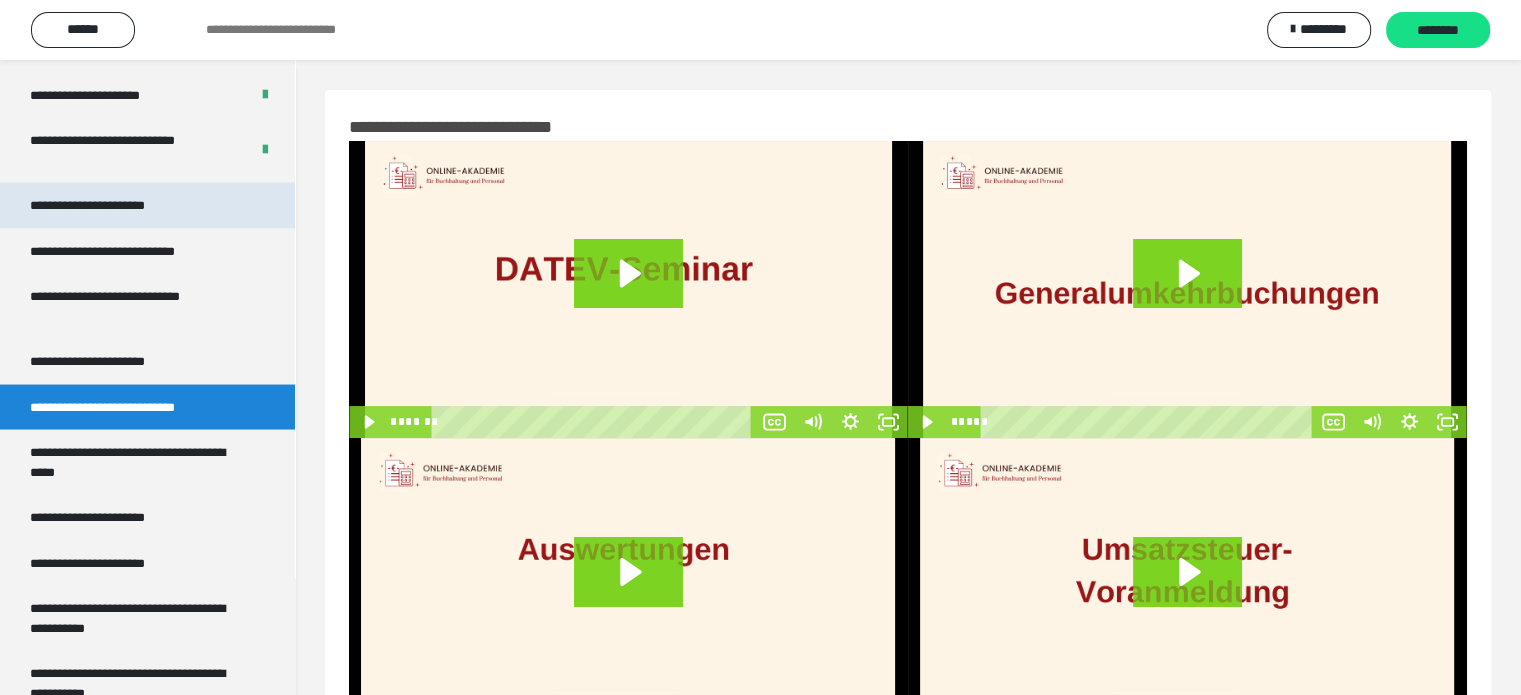 click on "**********" at bounding box center [111, 205] 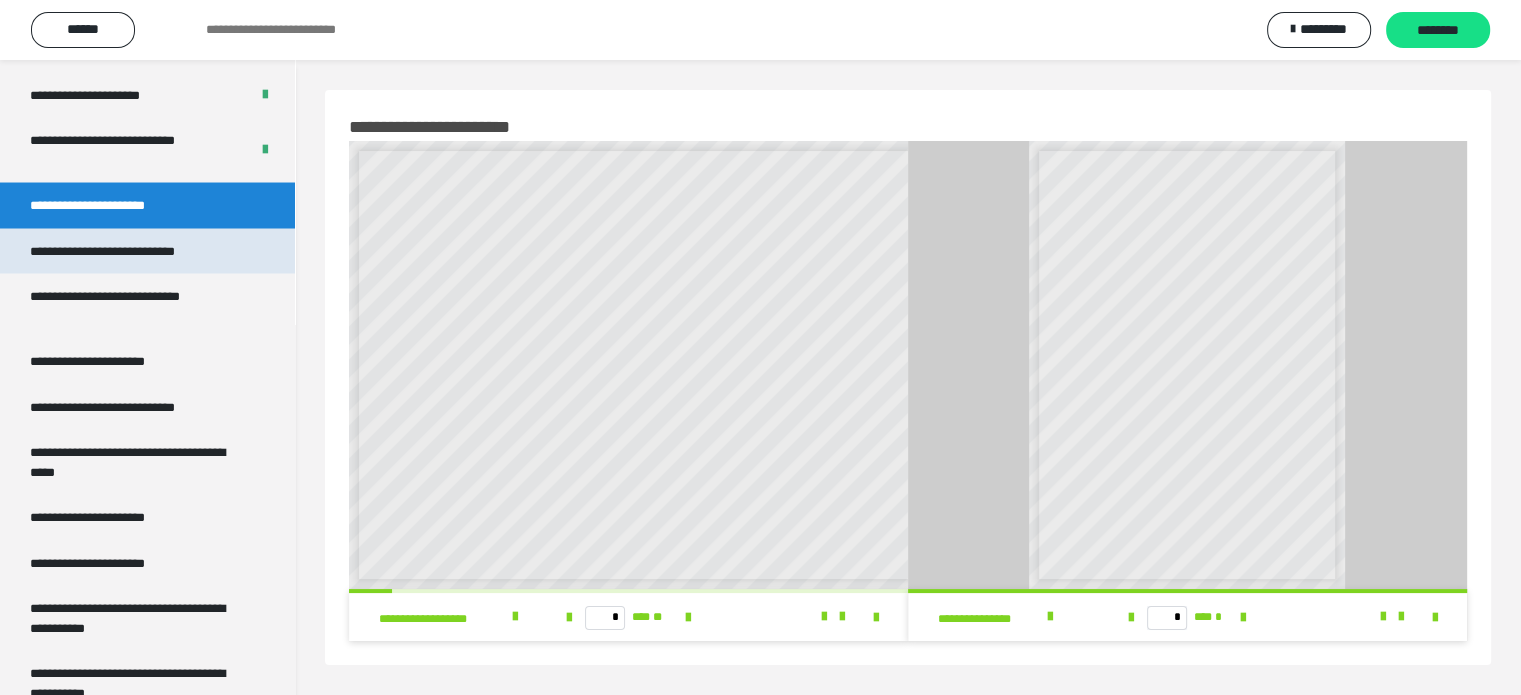 click on "**********" at bounding box center (131, 251) 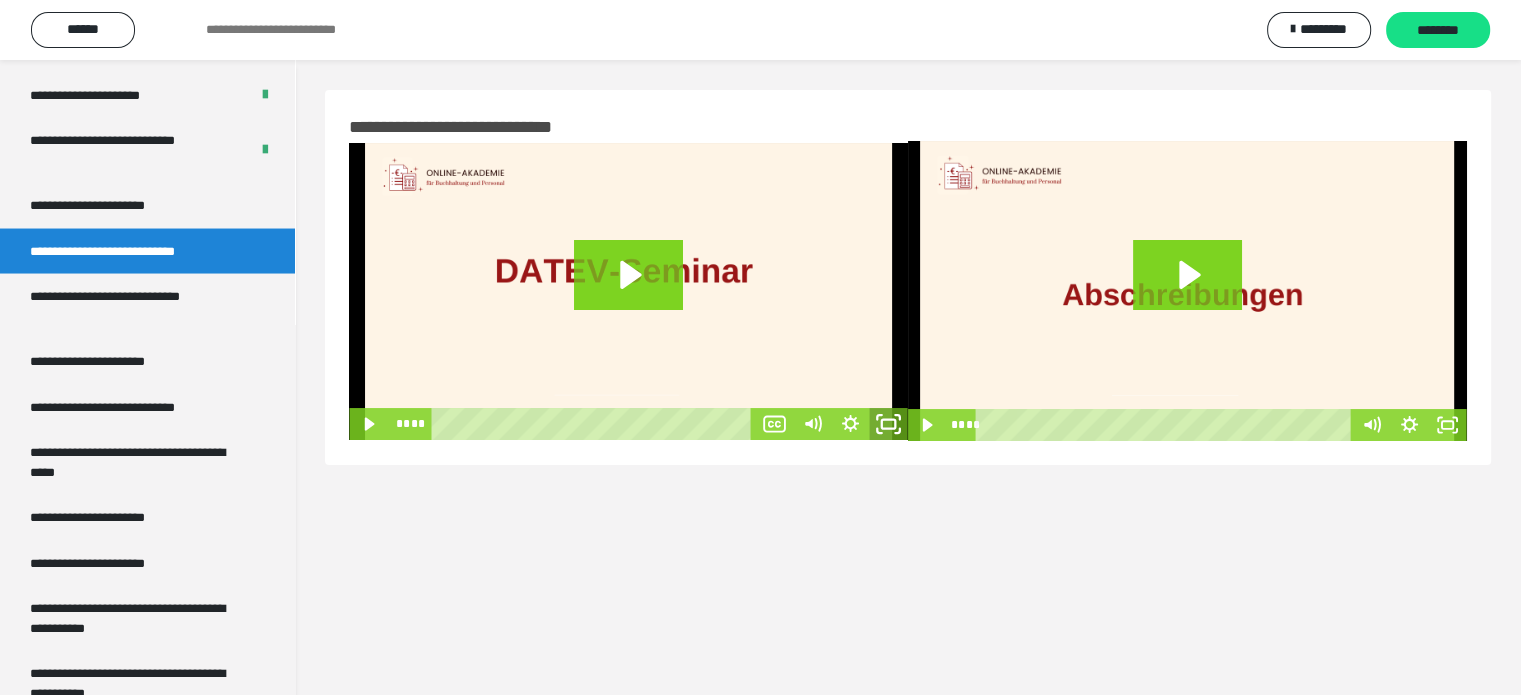 click 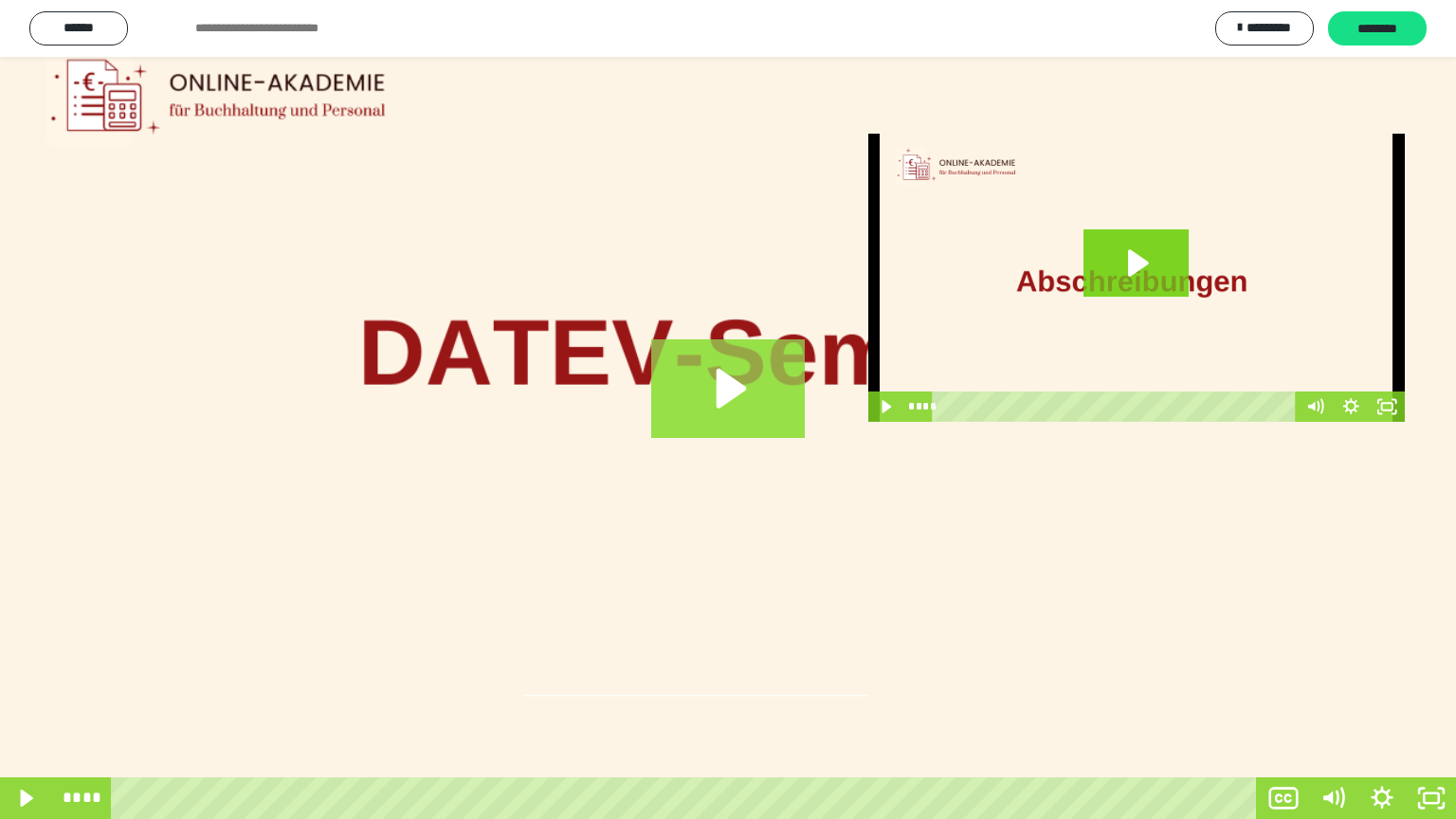 click 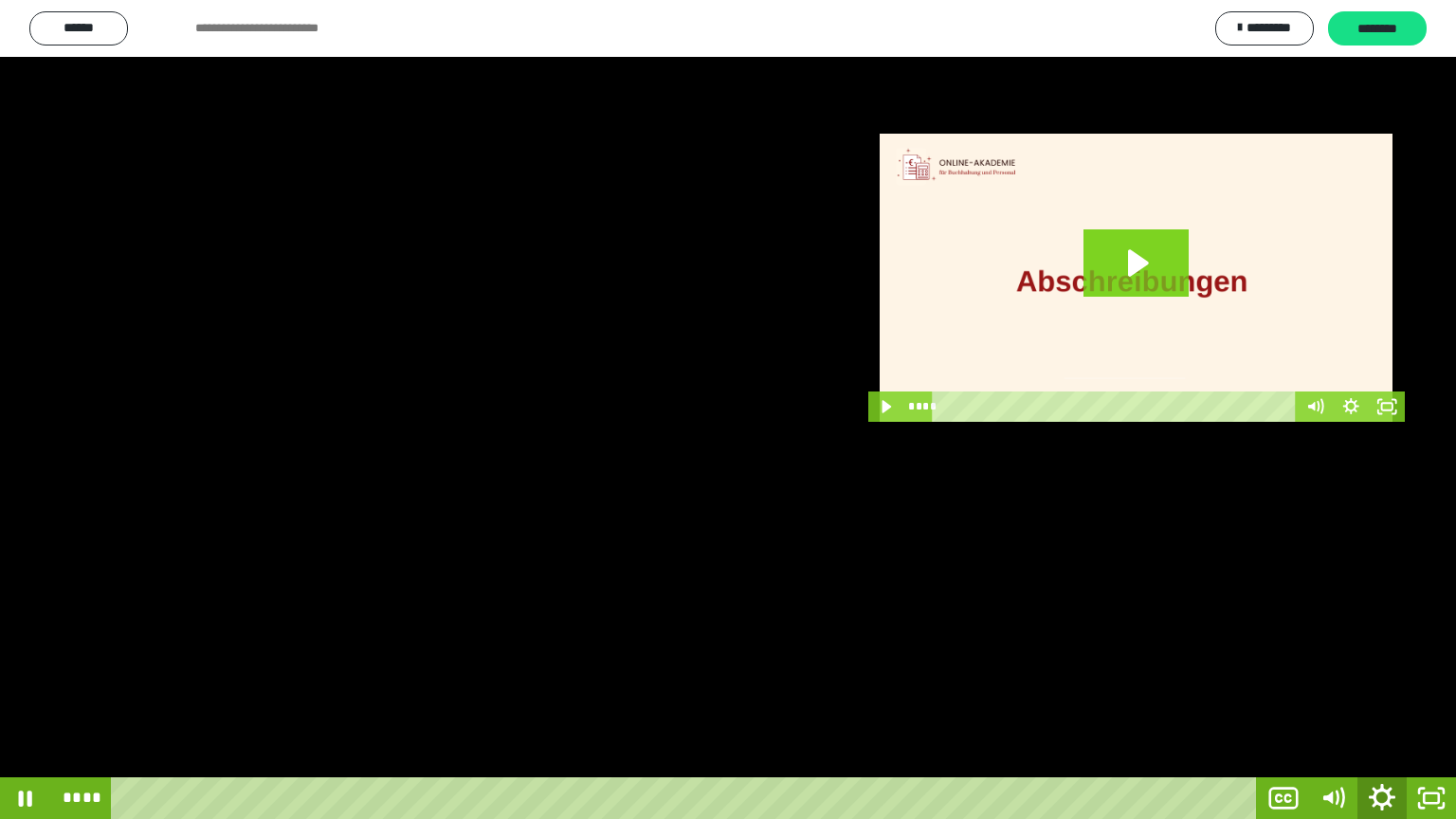 click 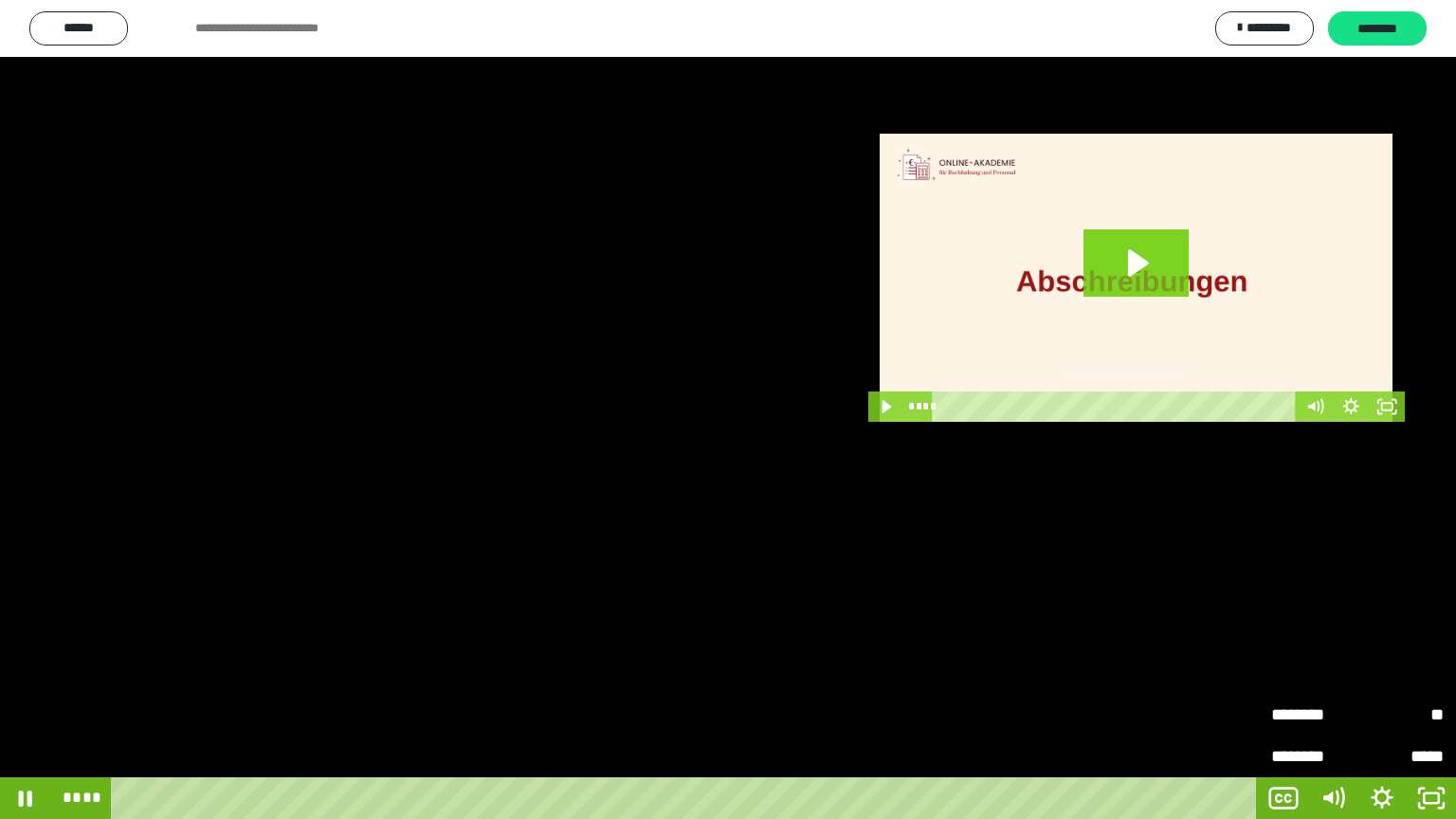 click on "********" at bounding box center (1314, 715) 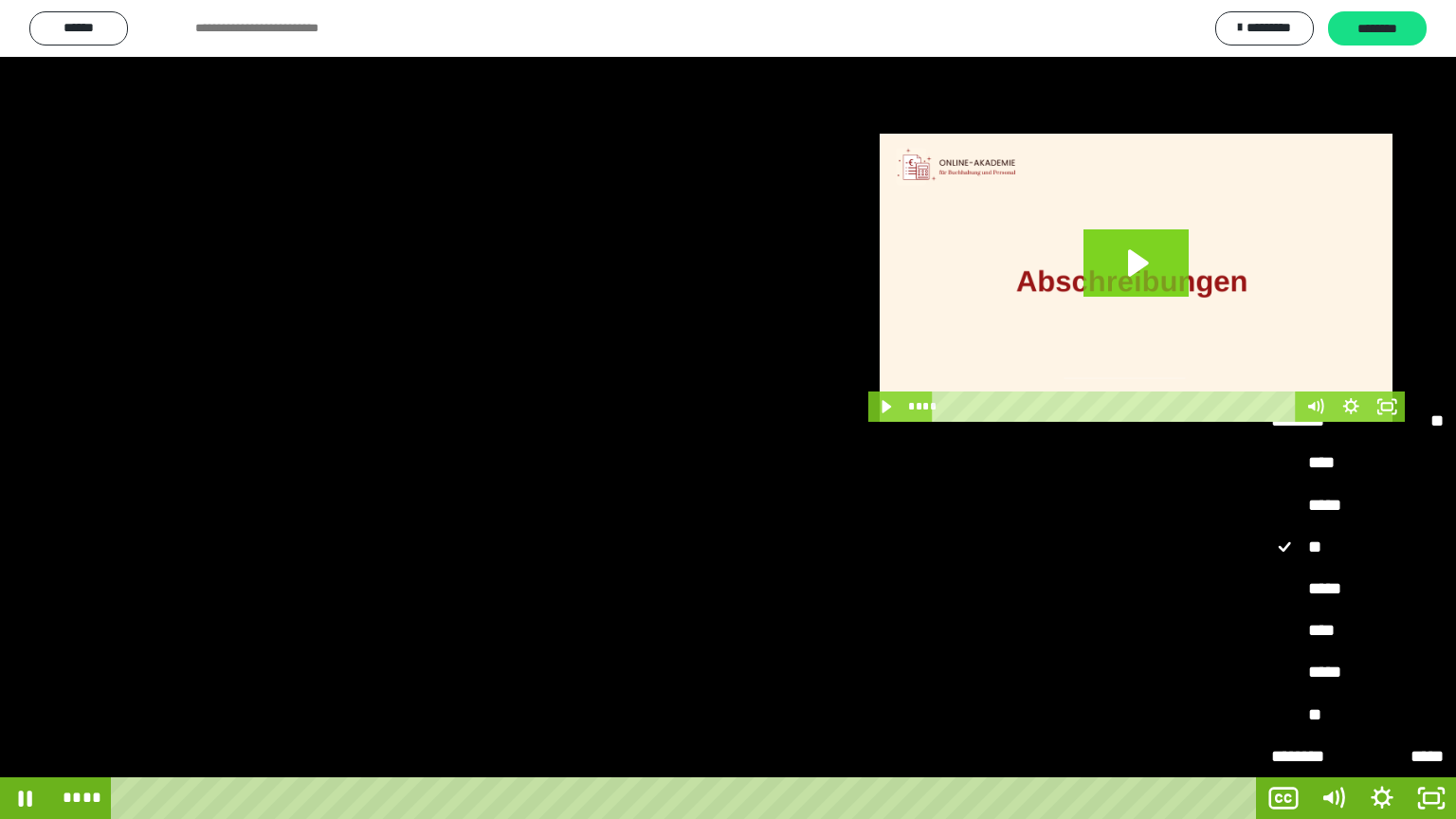 click on "****" at bounding box center (1357, 631) 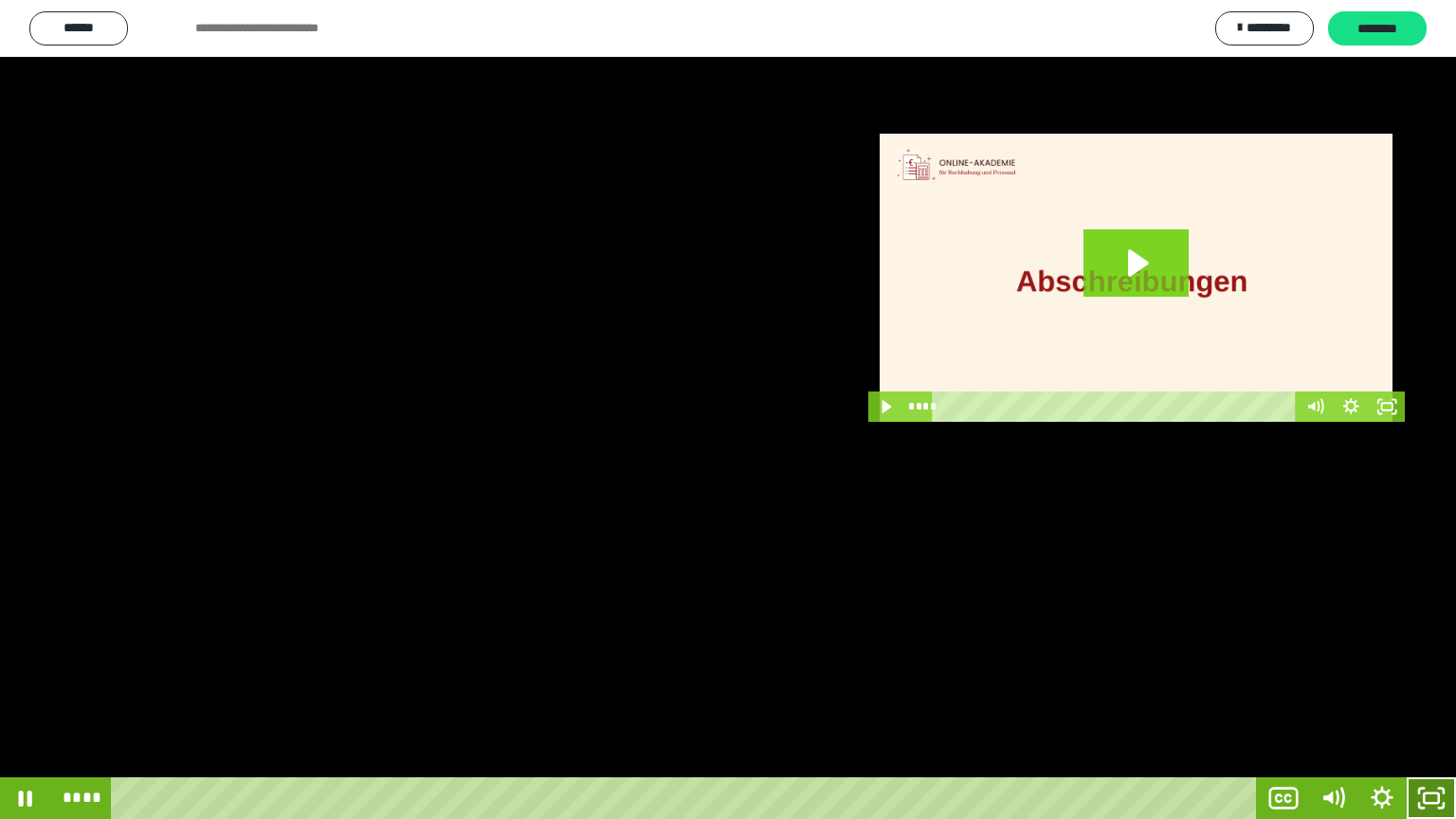 click 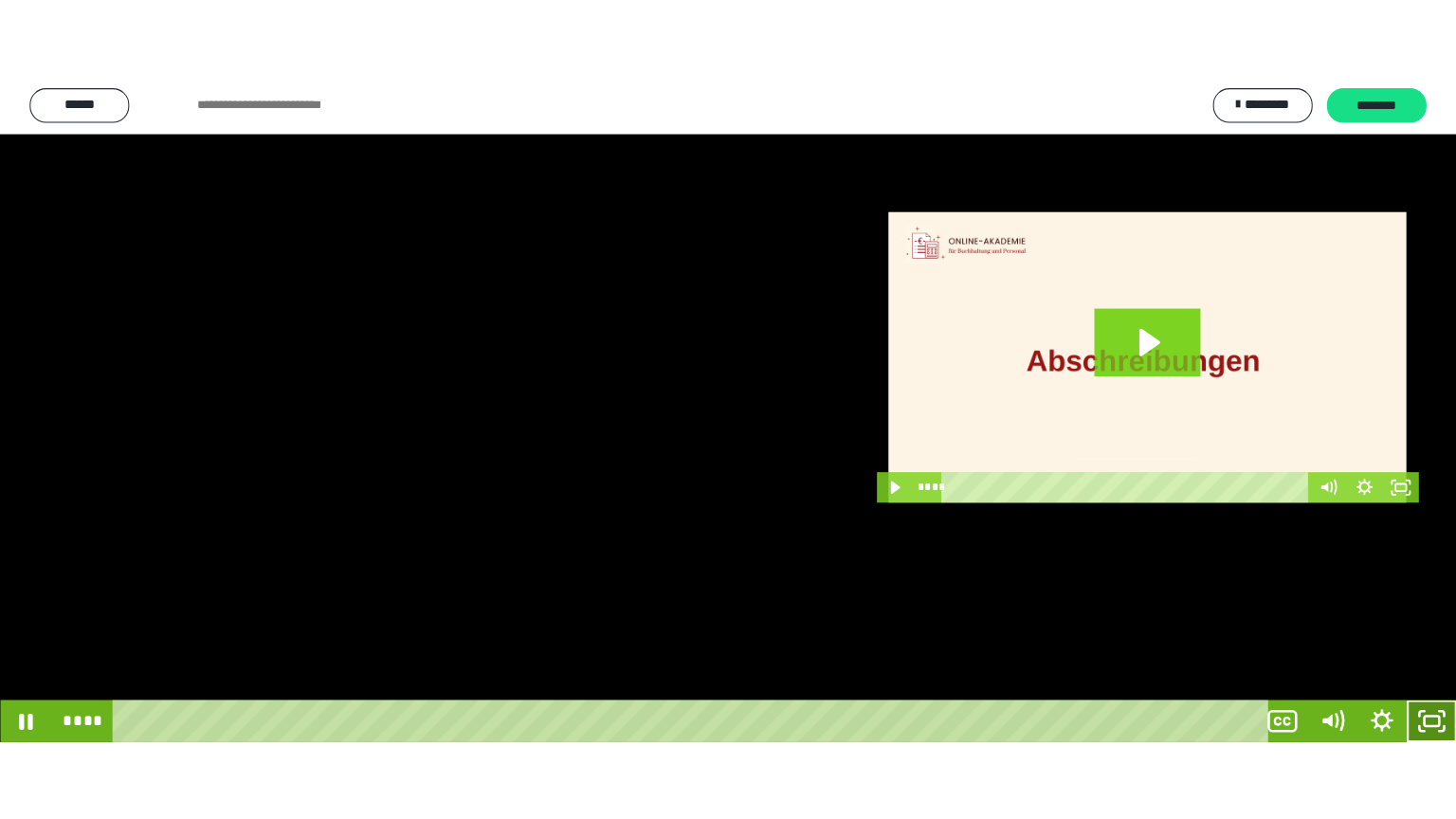 scroll, scrollTop: 3602, scrollLeft: 0, axis: vertical 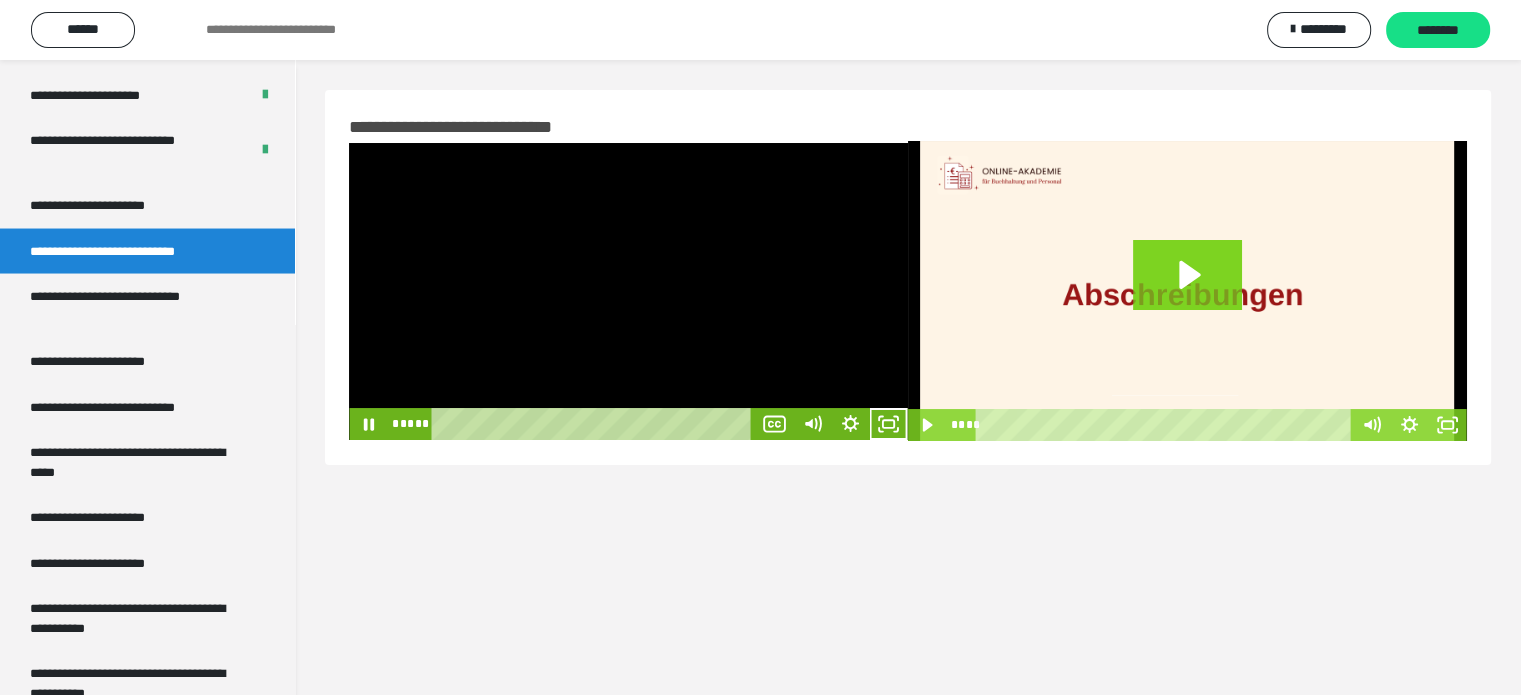 click at bounding box center (628, 291) 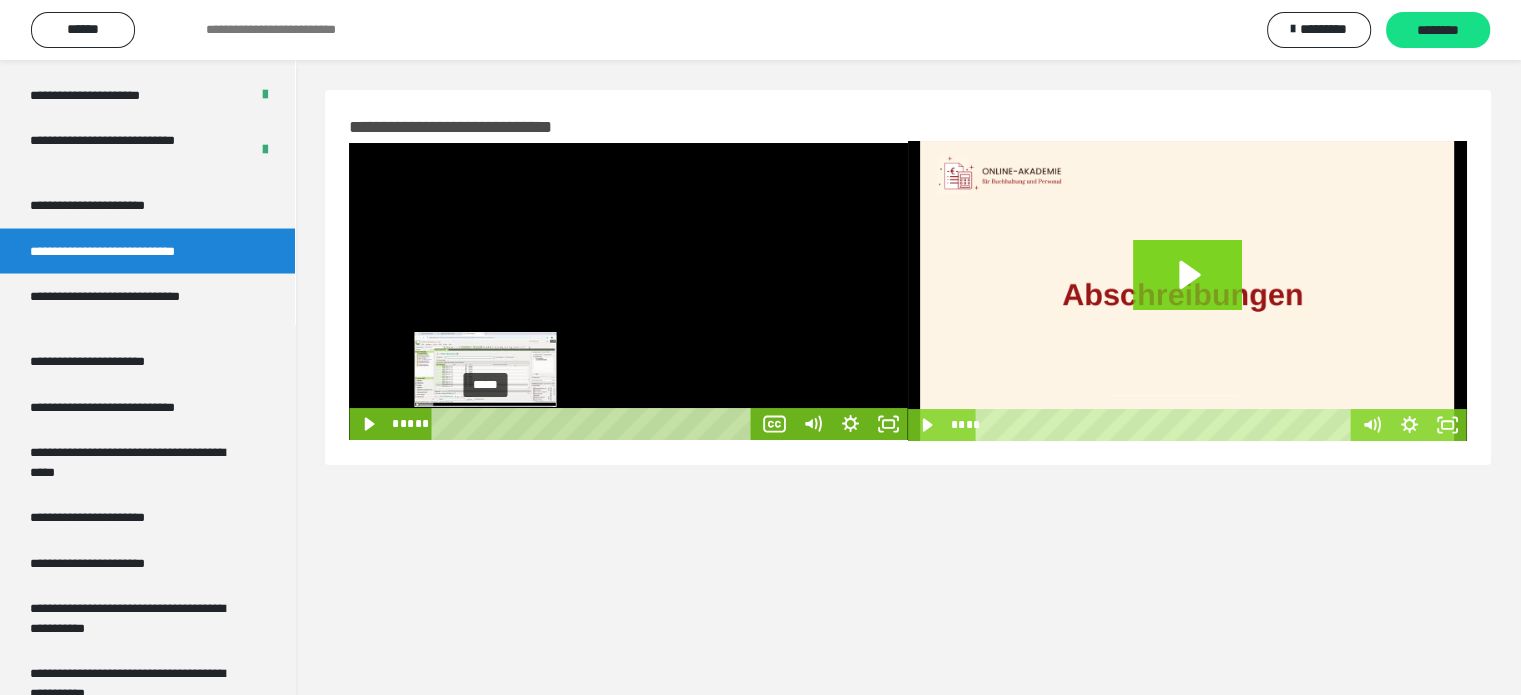 click at bounding box center [485, 423] 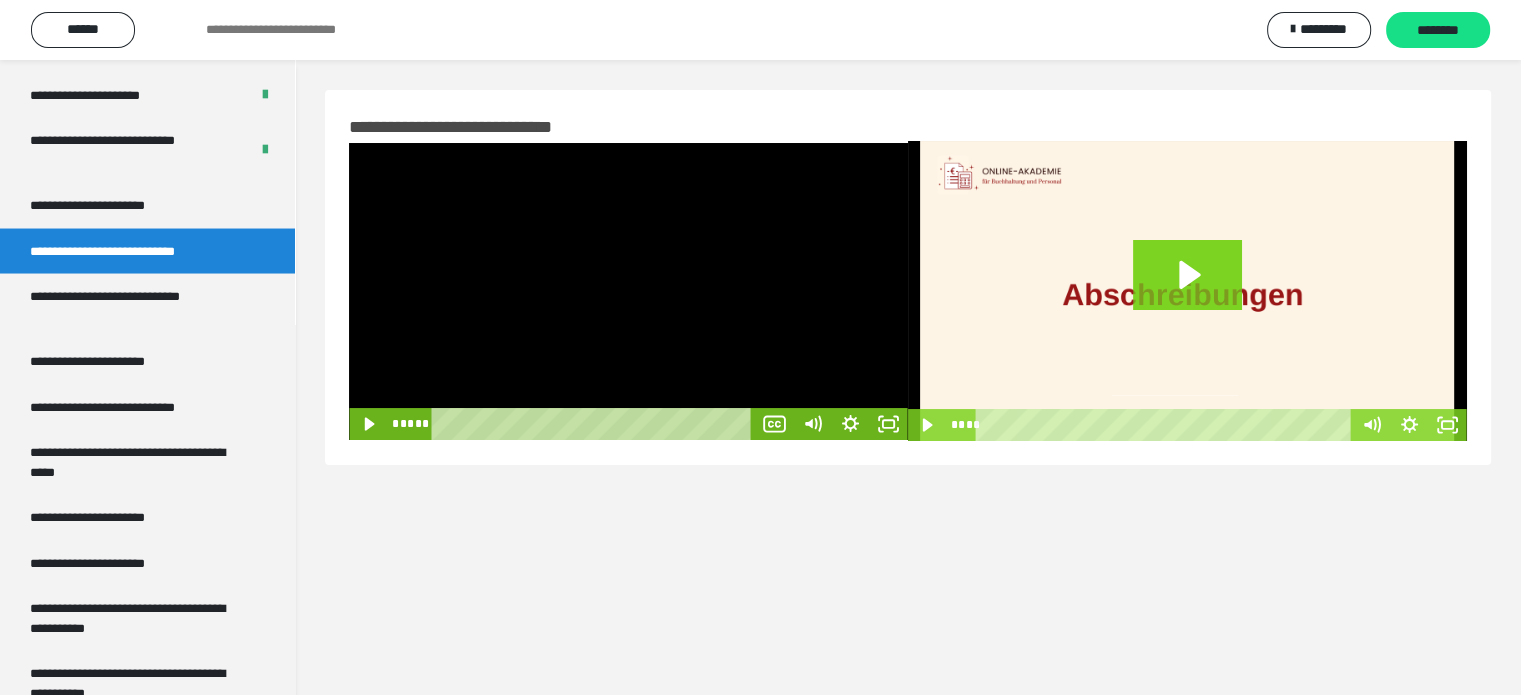 click at bounding box center [628, 291] 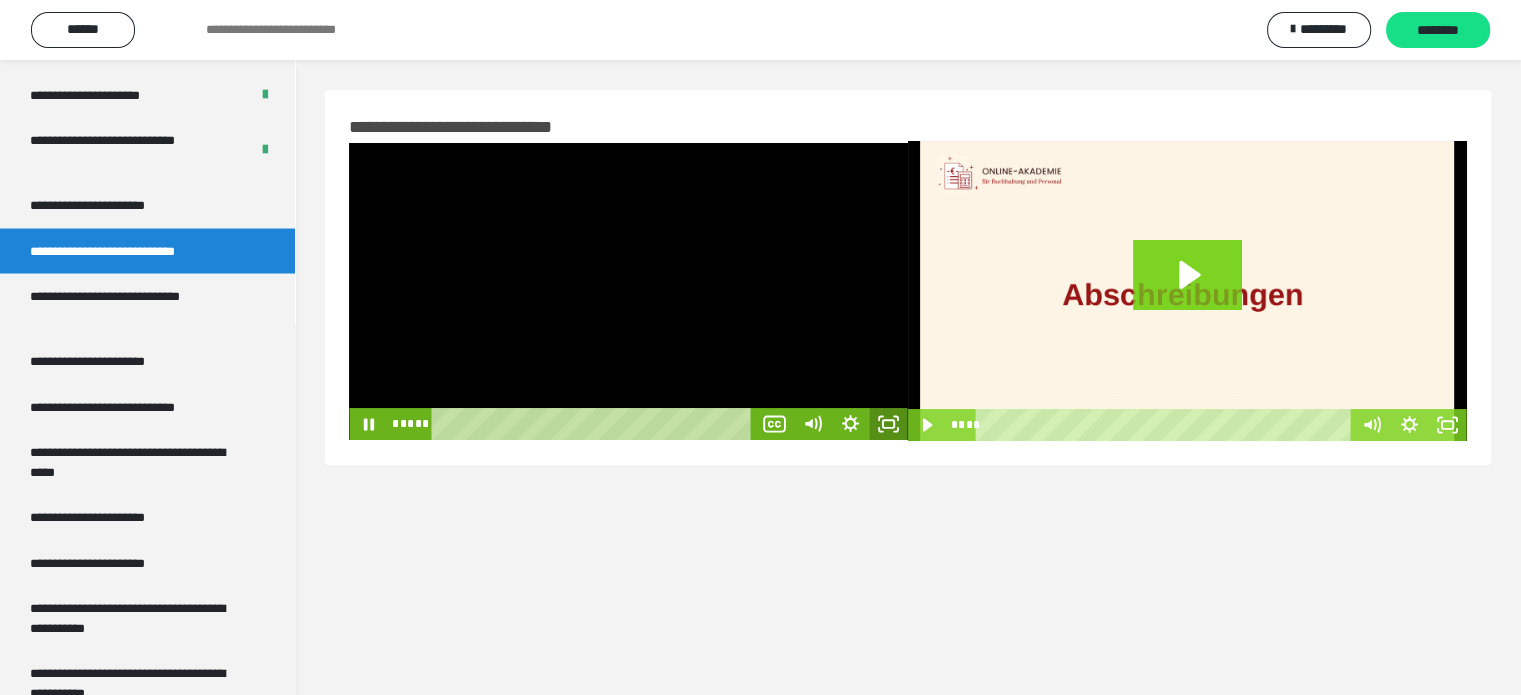 click 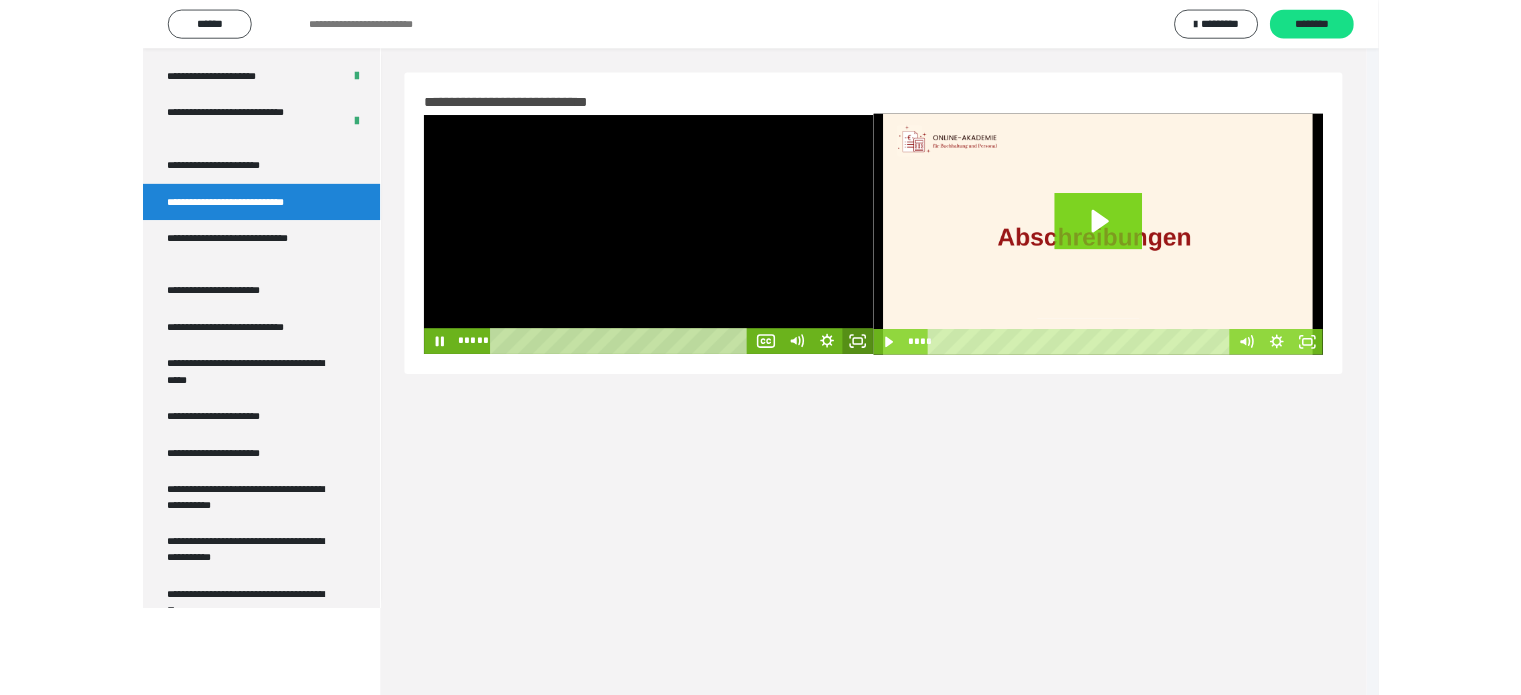 scroll, scrollTop: 3784, scrollLeft: 0, axis: vertical 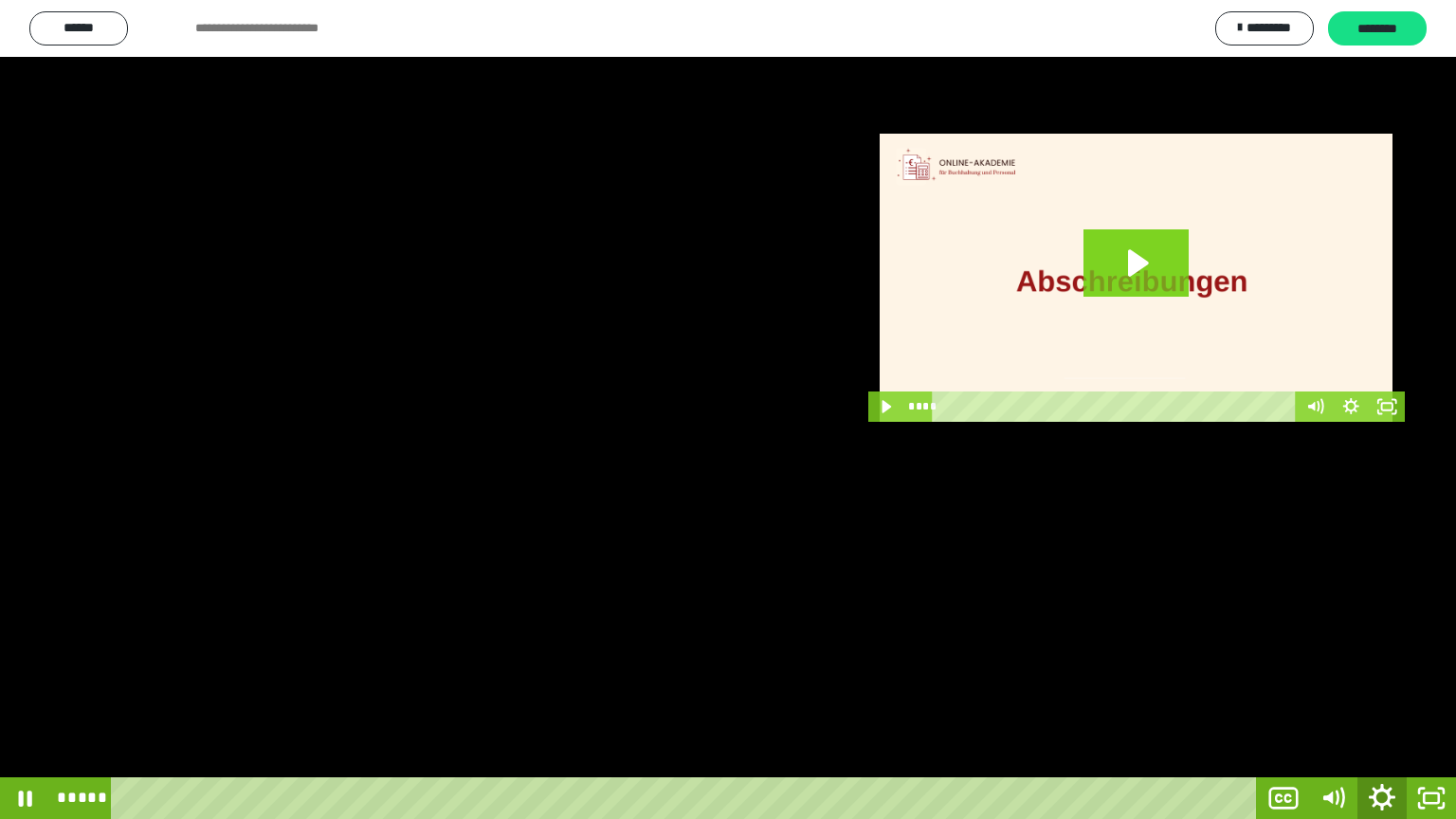 drag, startPoint x: 1382, startPoint y: 807, endPoint x: 1392, endPoint y: 807, distance: 10 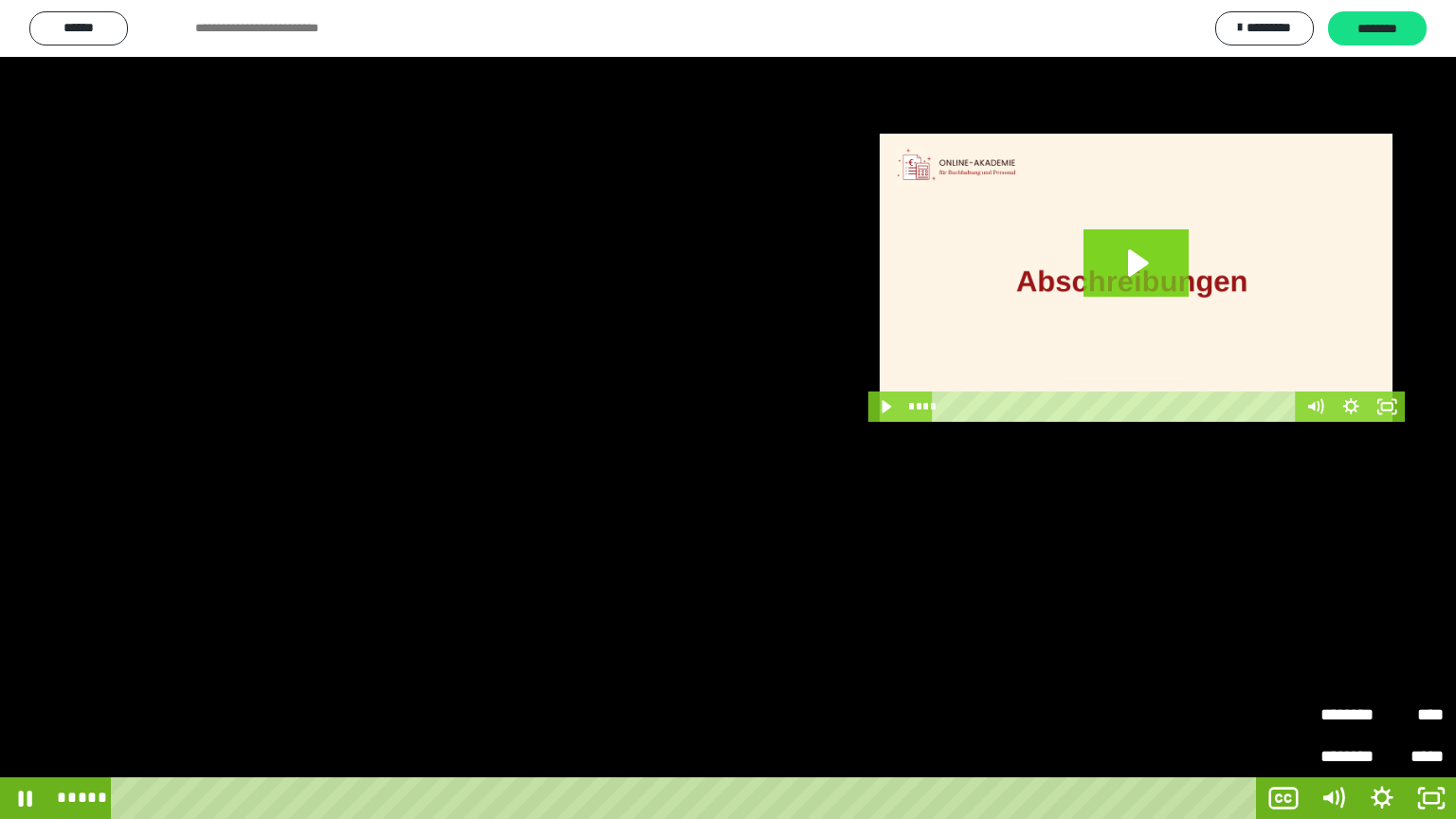 click on "********" at bounding box center [1351, 715] 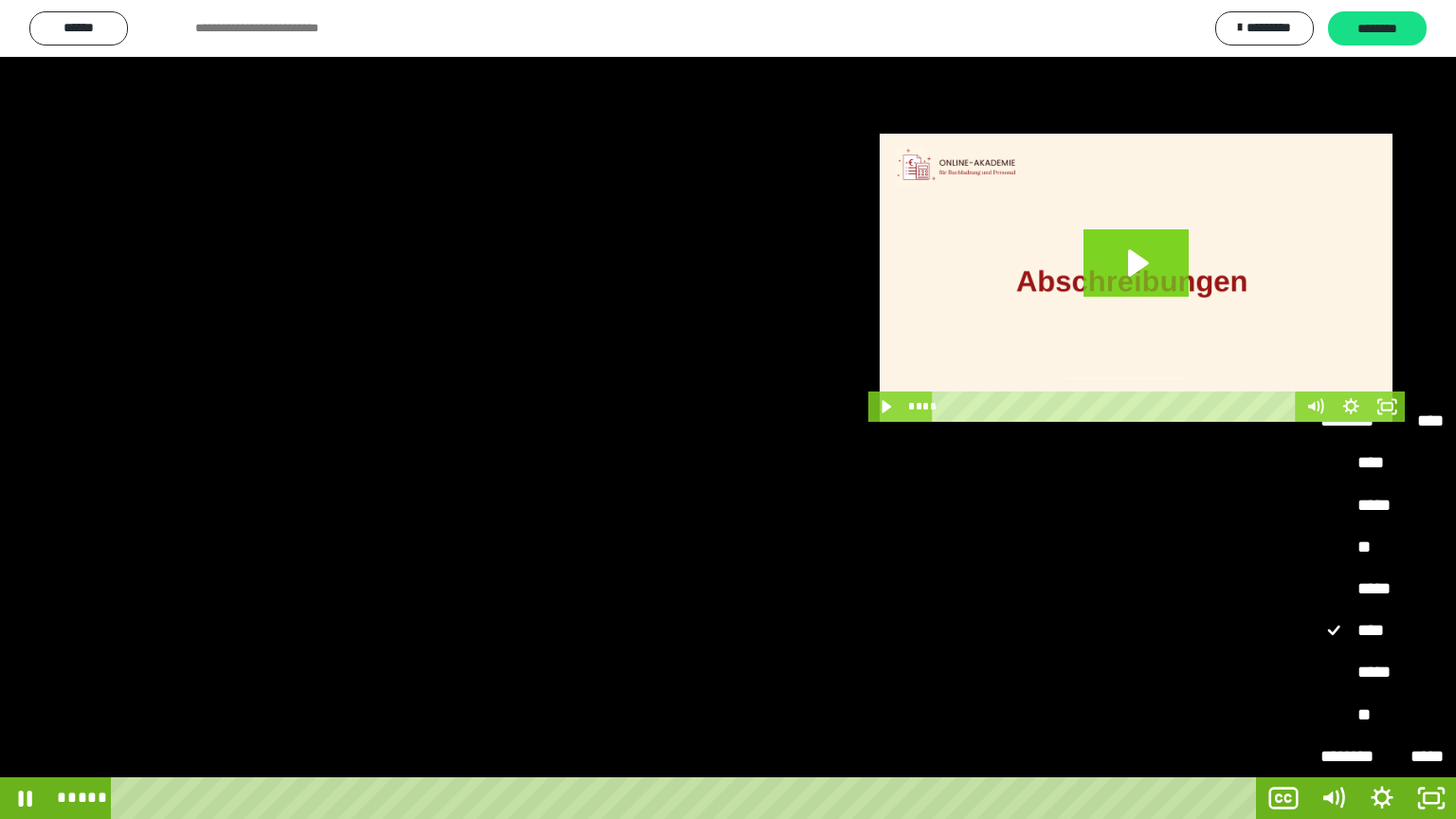 click on "**" at bounding box center (1382, 548) 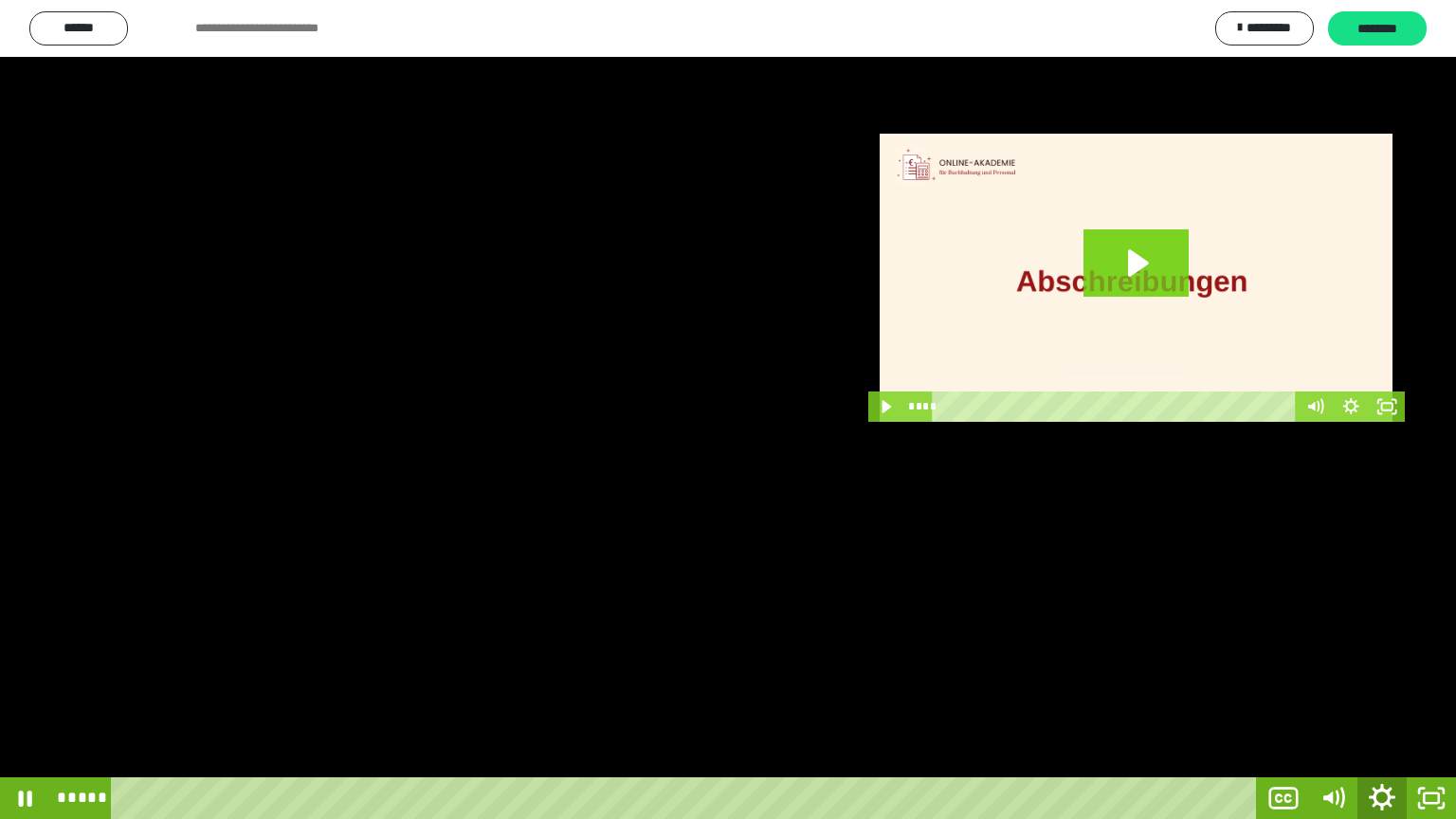 click 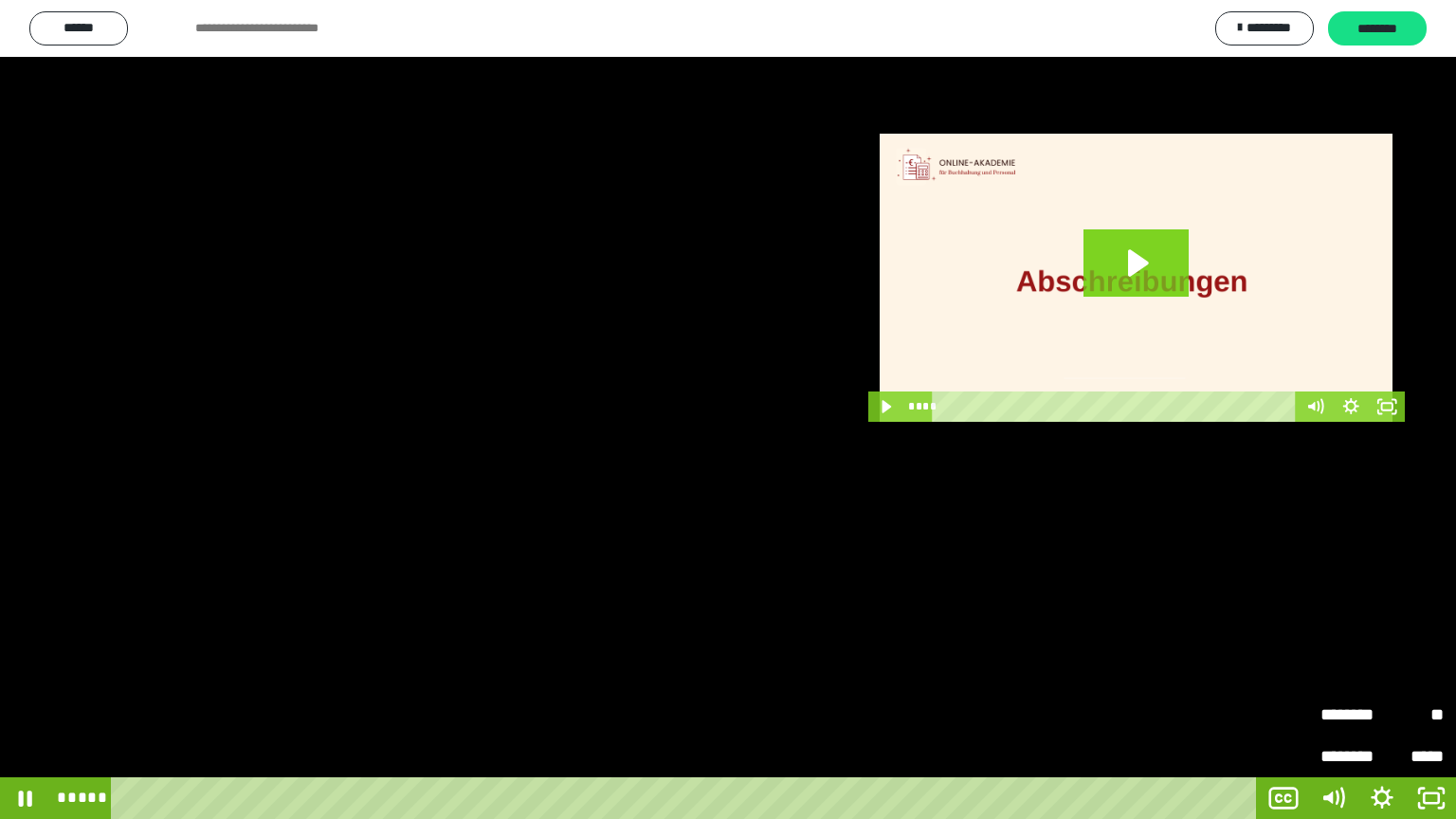 click on "********" at bounding box center [1351, 715] 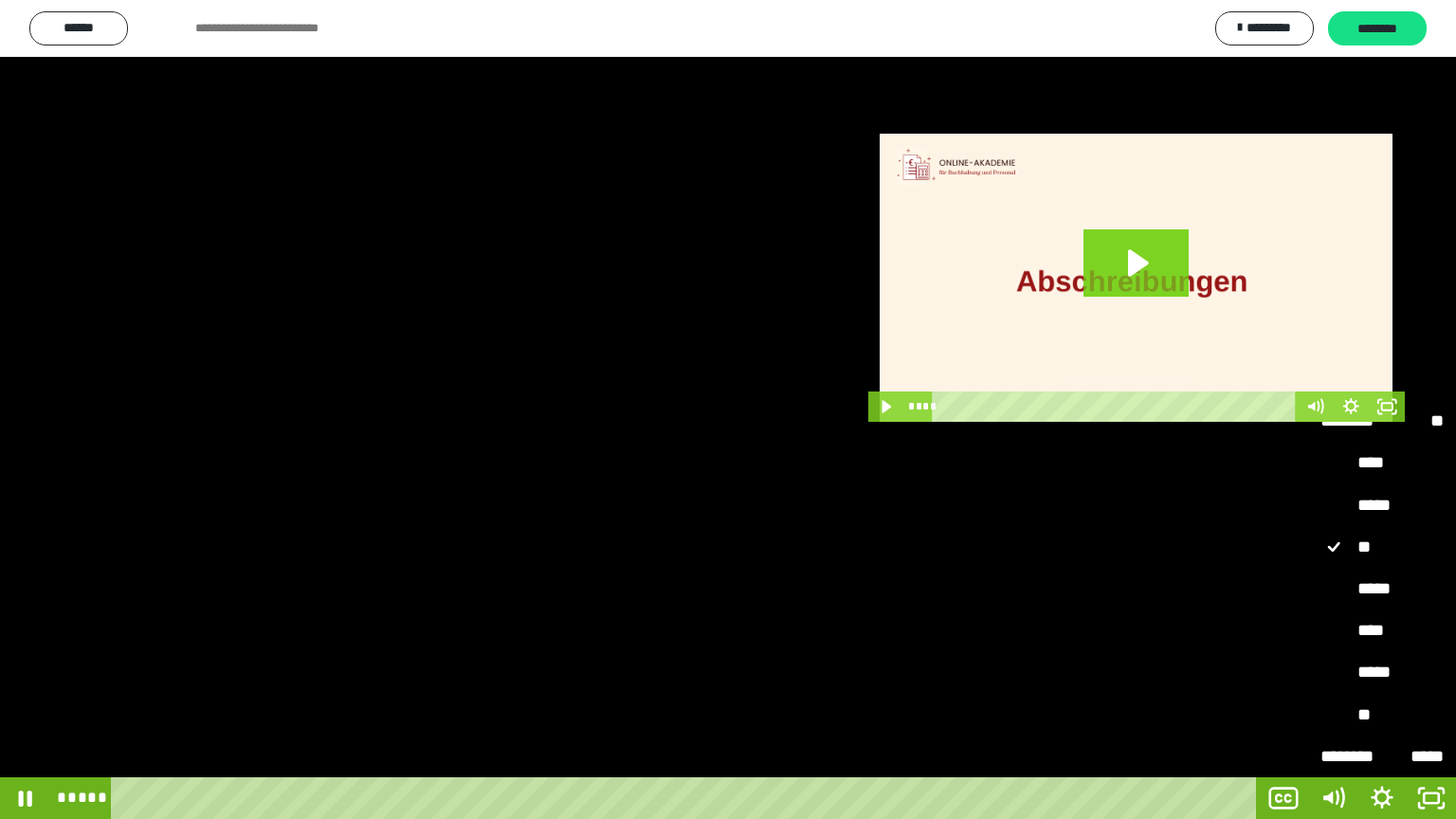 click on "****" at bounding box center (1382, 631) 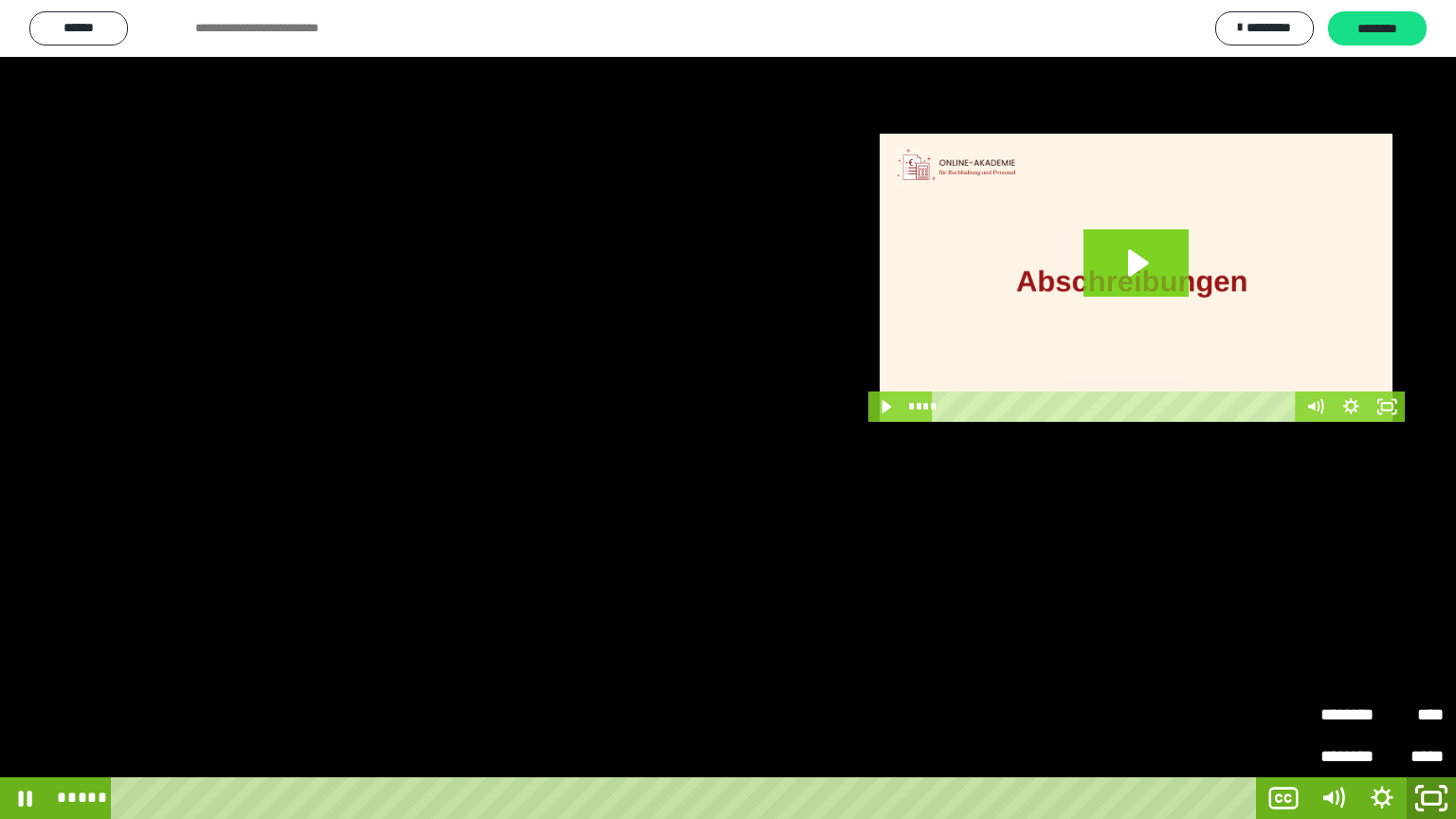 click 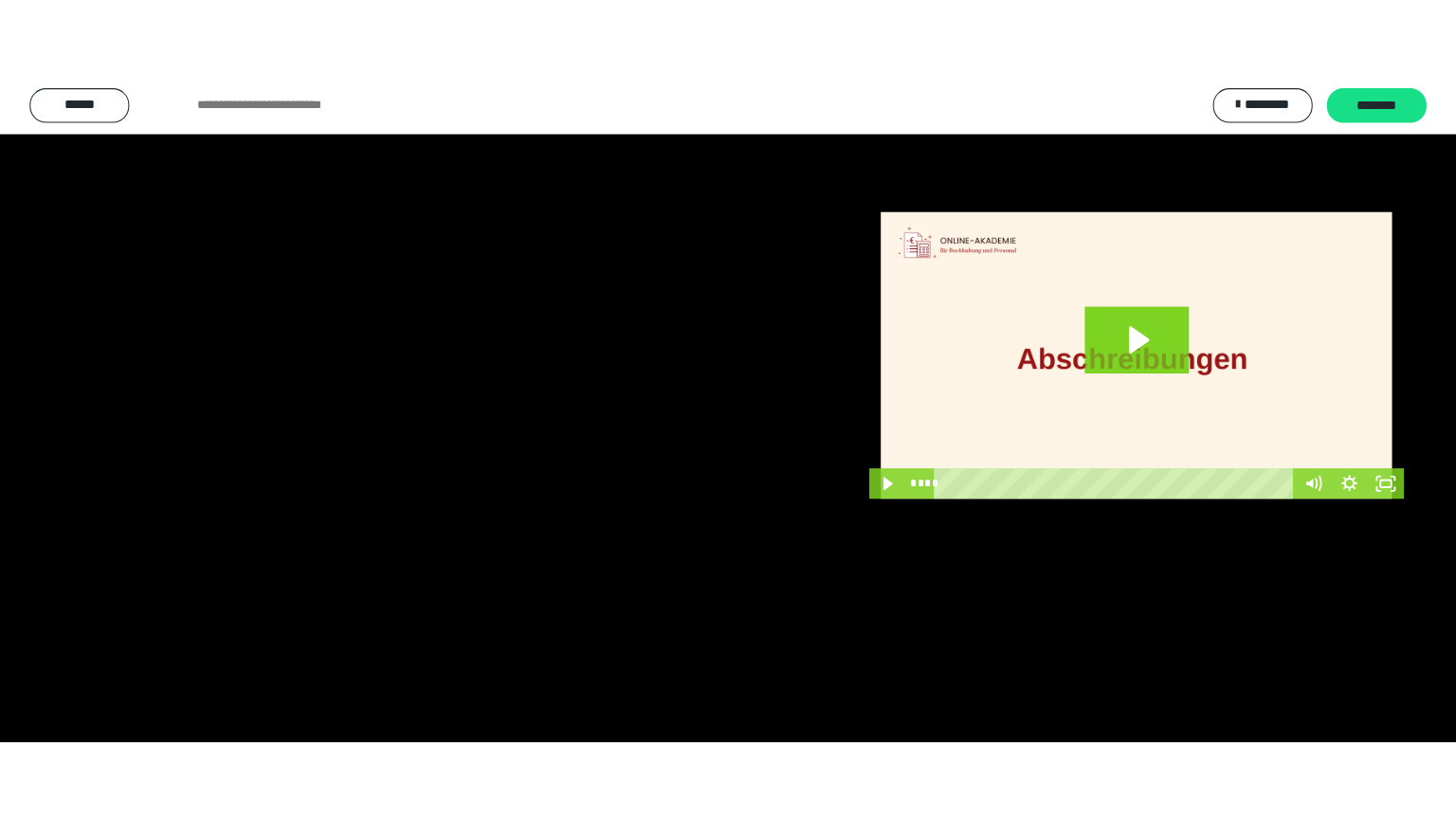 scroll, scrollTop: 3747, scrollLeft: 0, axis: vertical 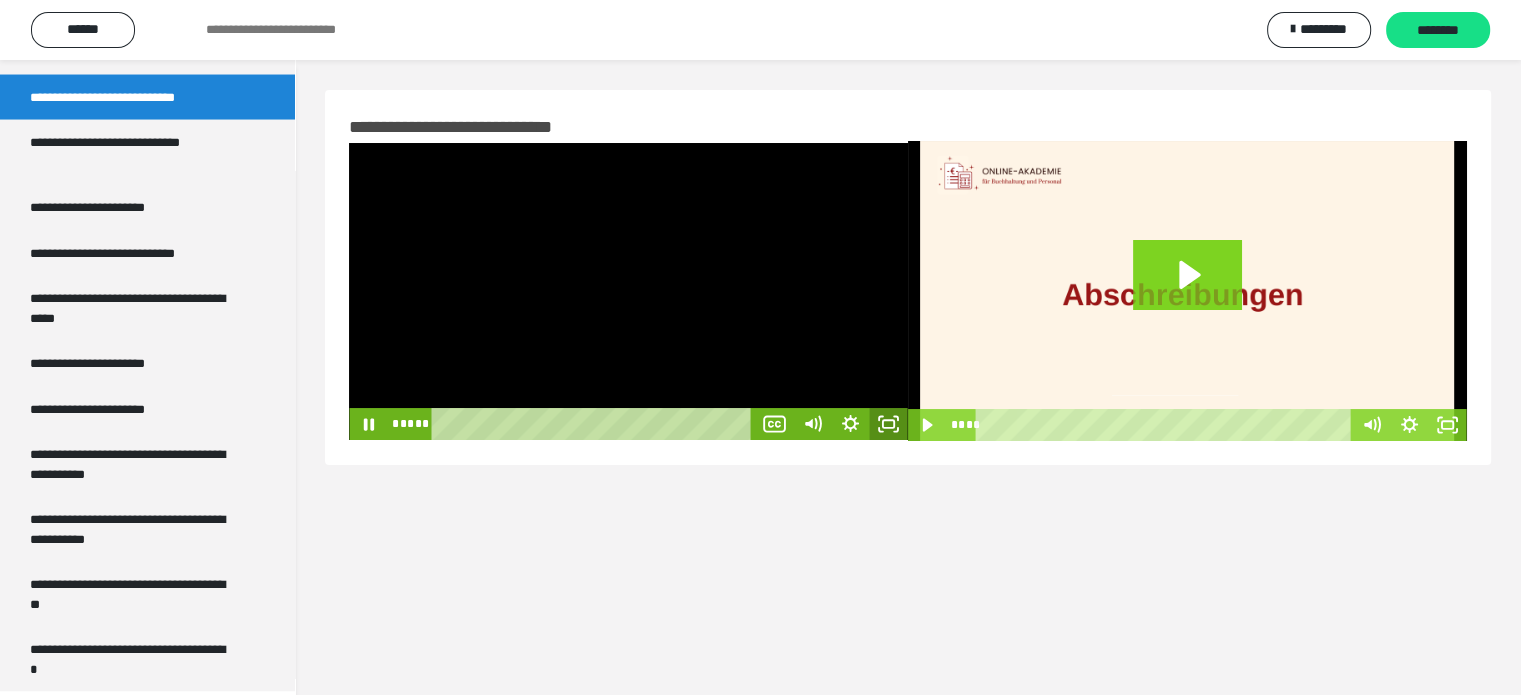 click 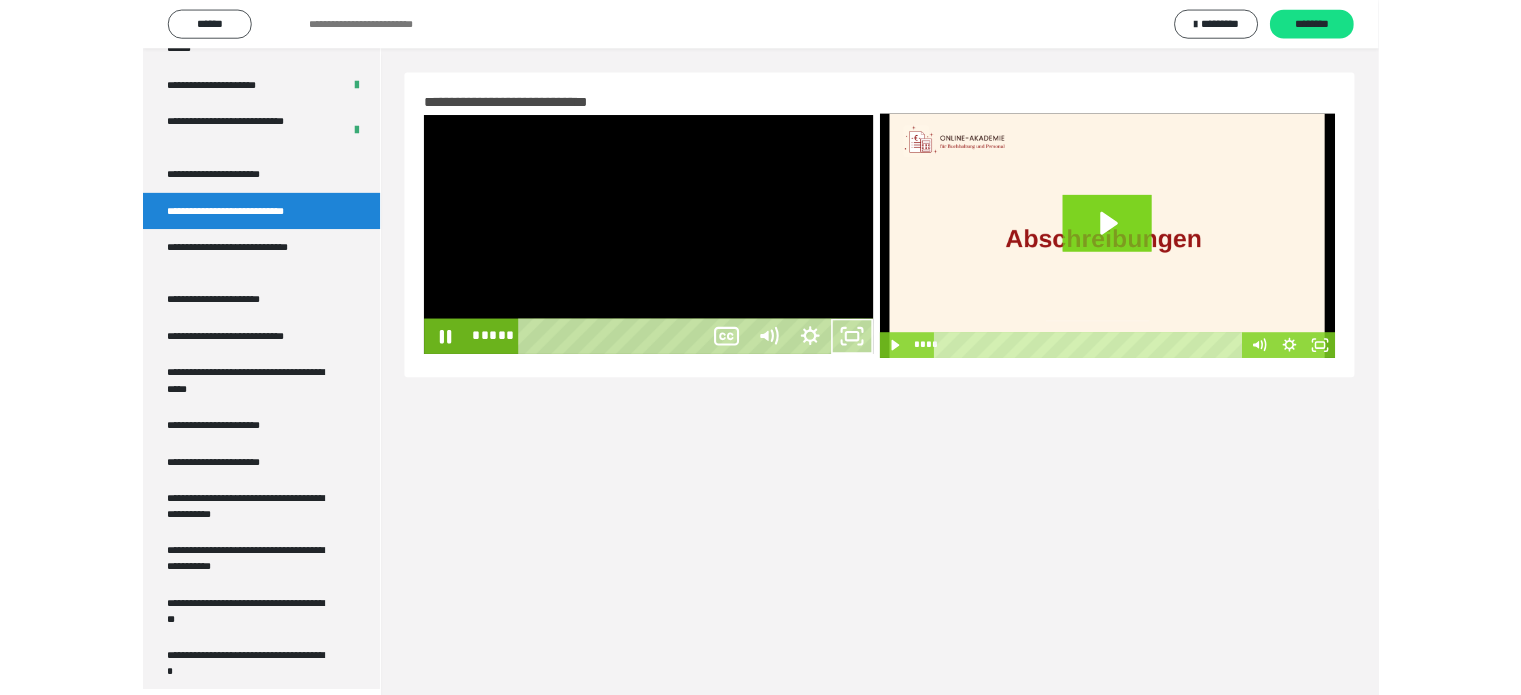 scroll, scrollTop: 3784, scrollLeft: 0, axis: vertical 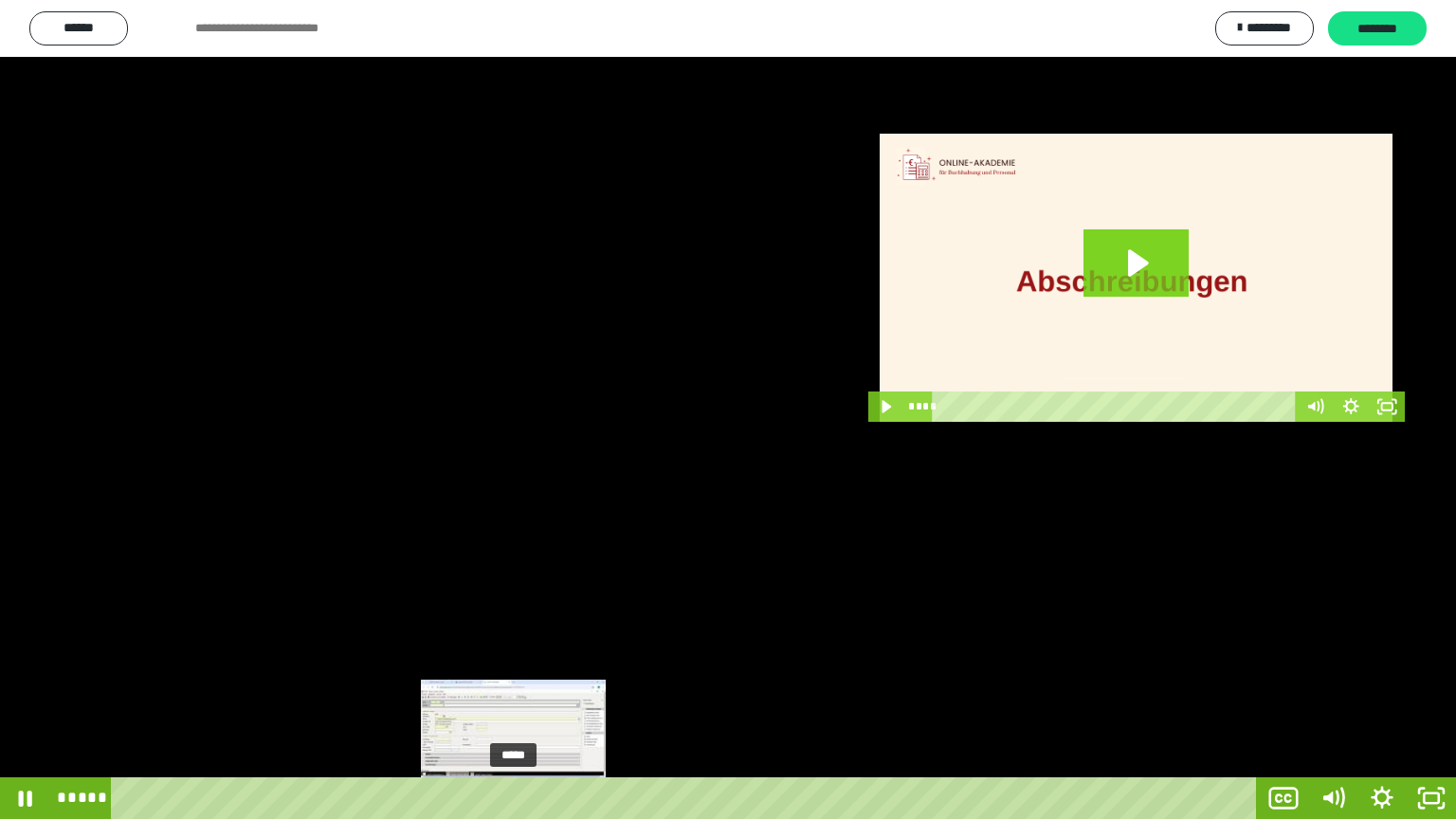 click on "*****" at bounding box center (687, 798) 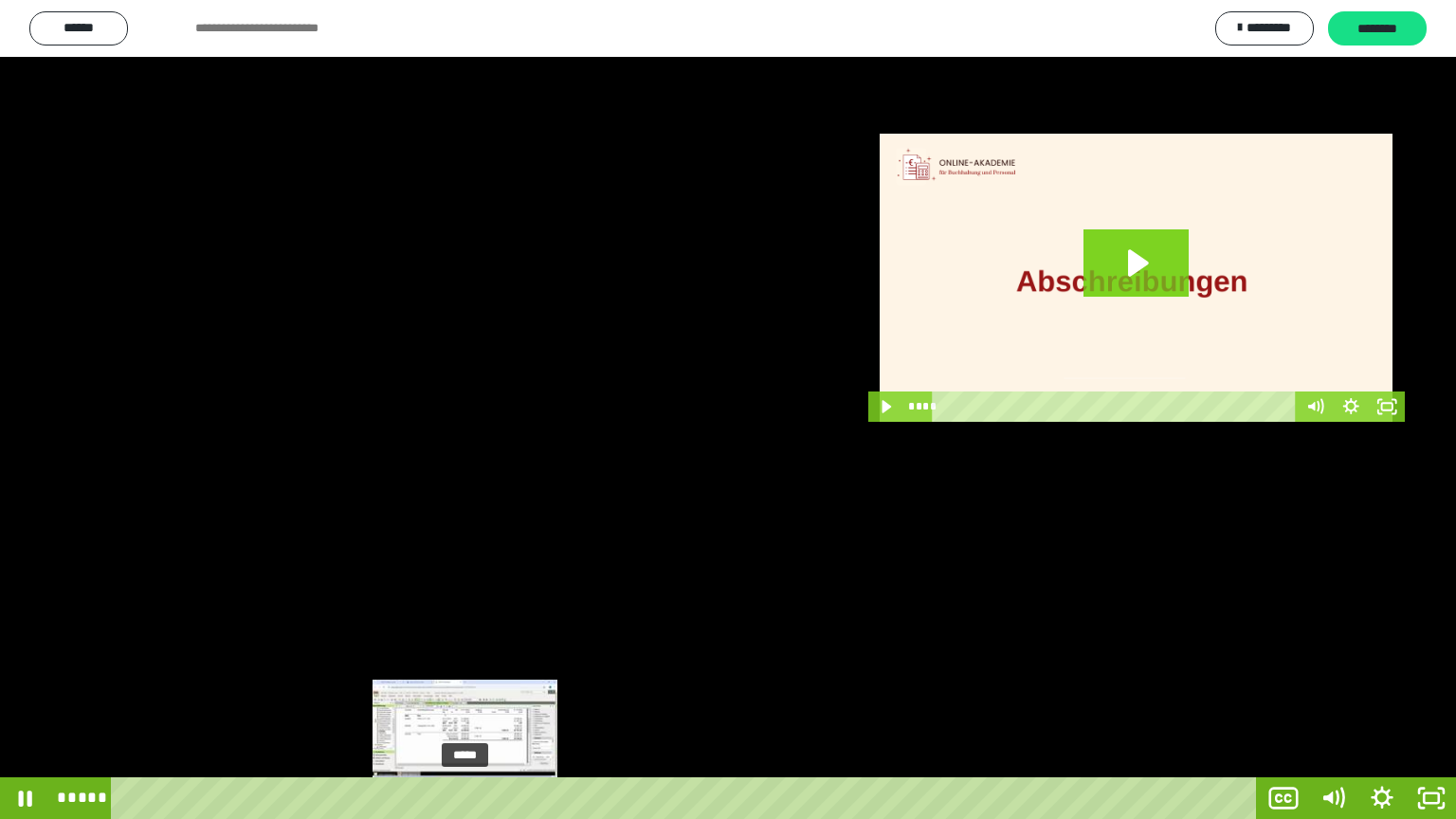 click on "*****" at bounding box center (687, 798) 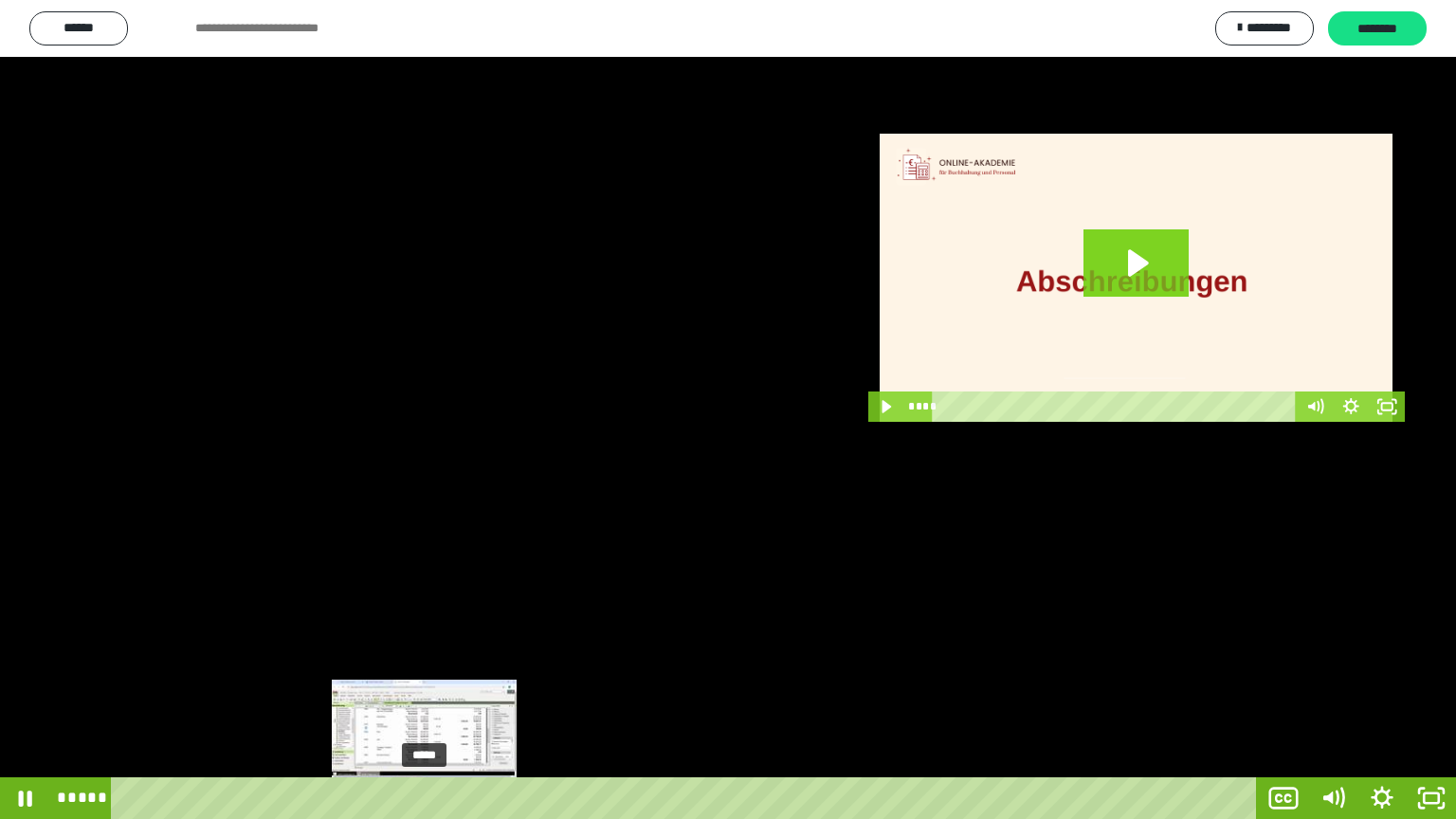 click on "*****" at bounding box center [687, 798] 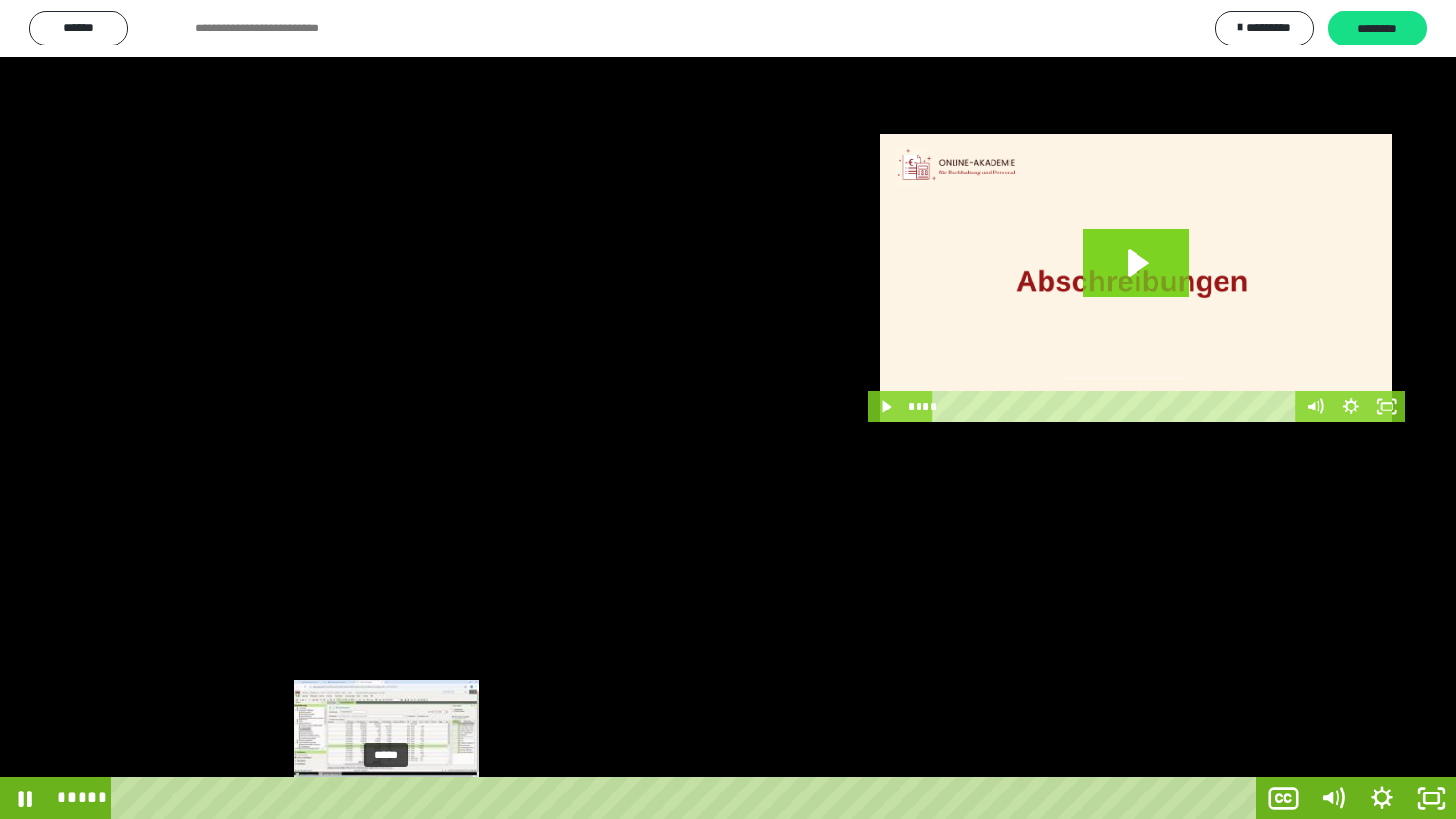 click on "*****" at bounding box center [687, 798] 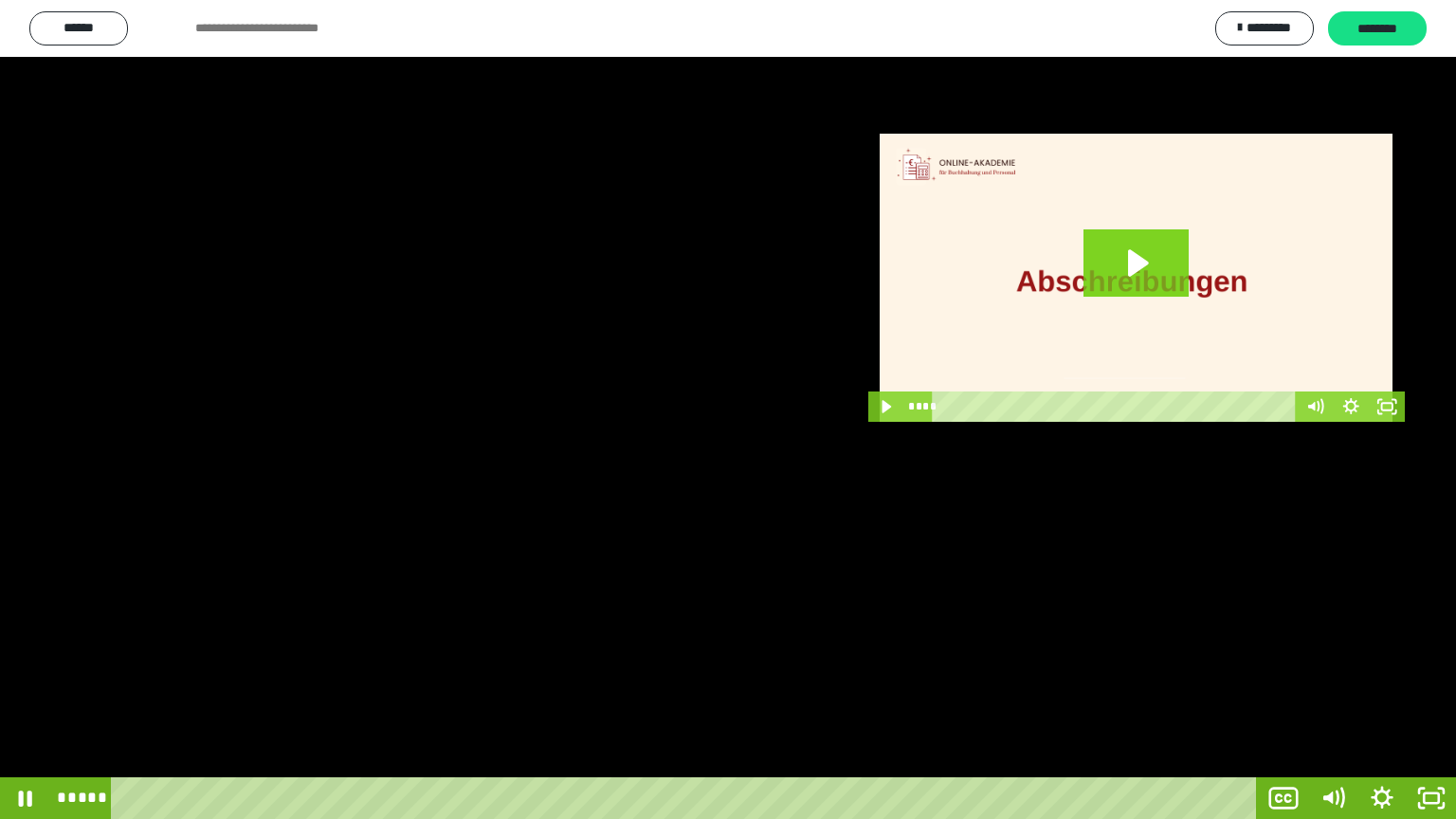 click at bounding box center (728, 410) 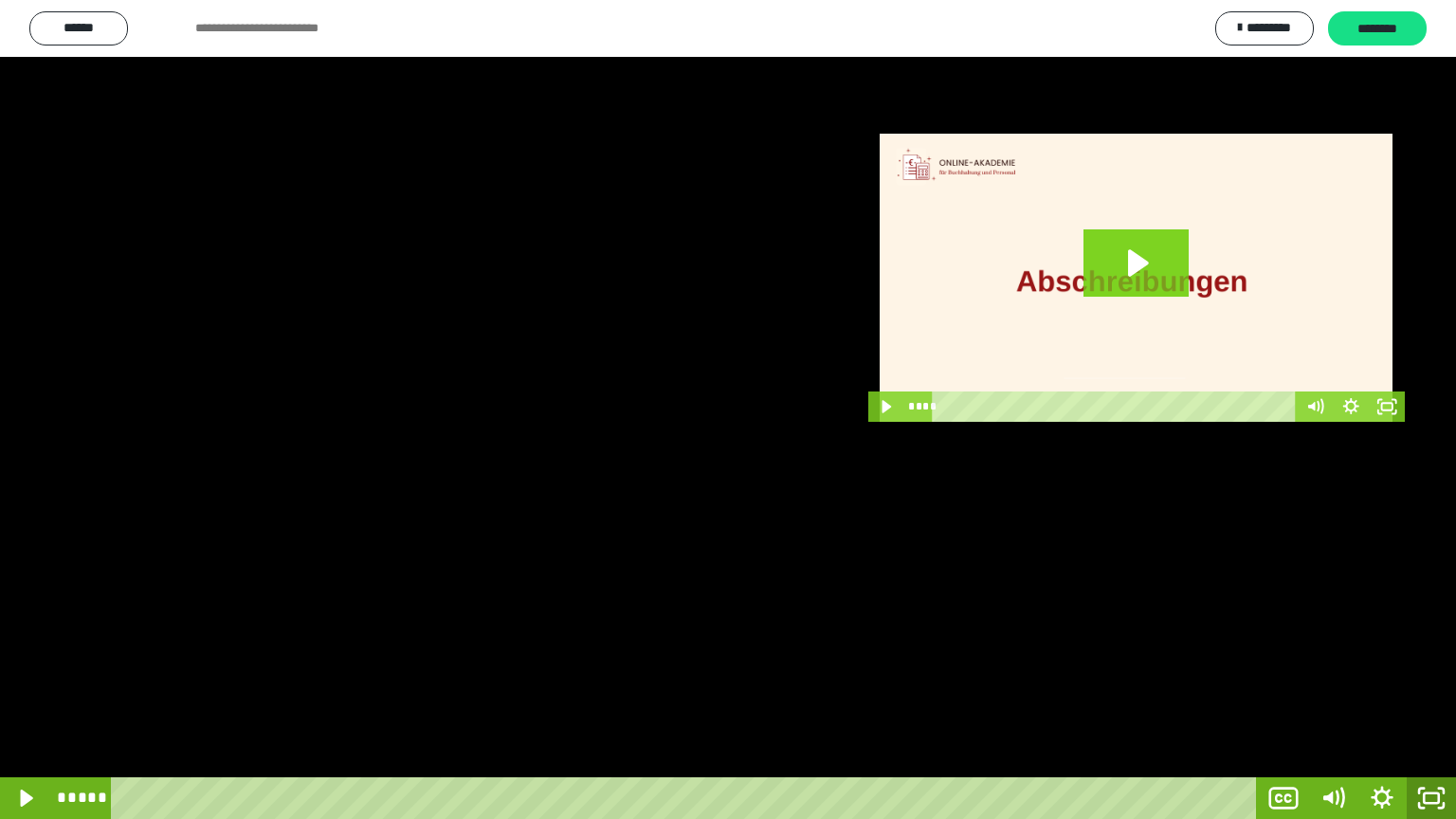 click 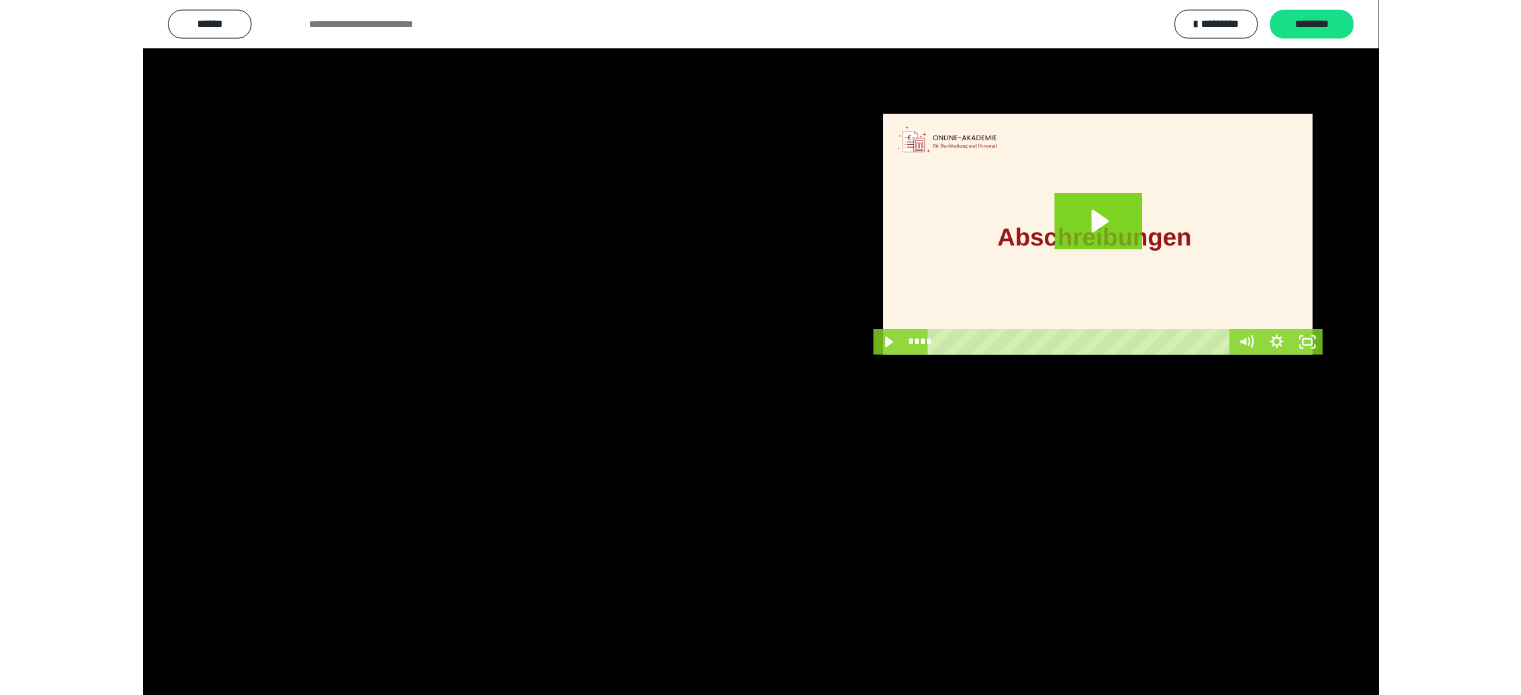 scroll, scrollTop: 3953, scrollLeft: 0, axis: vertical 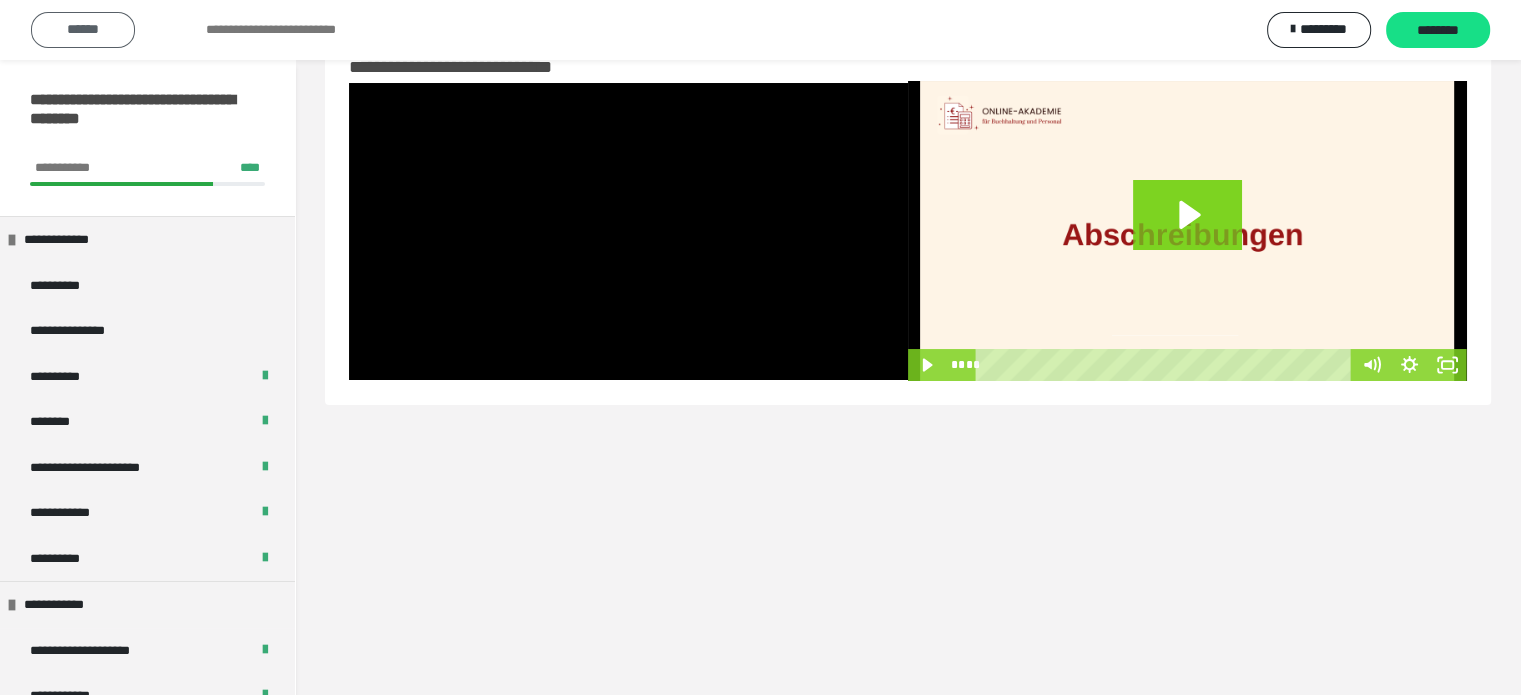 click on "******" at bounding box center [83, 29] 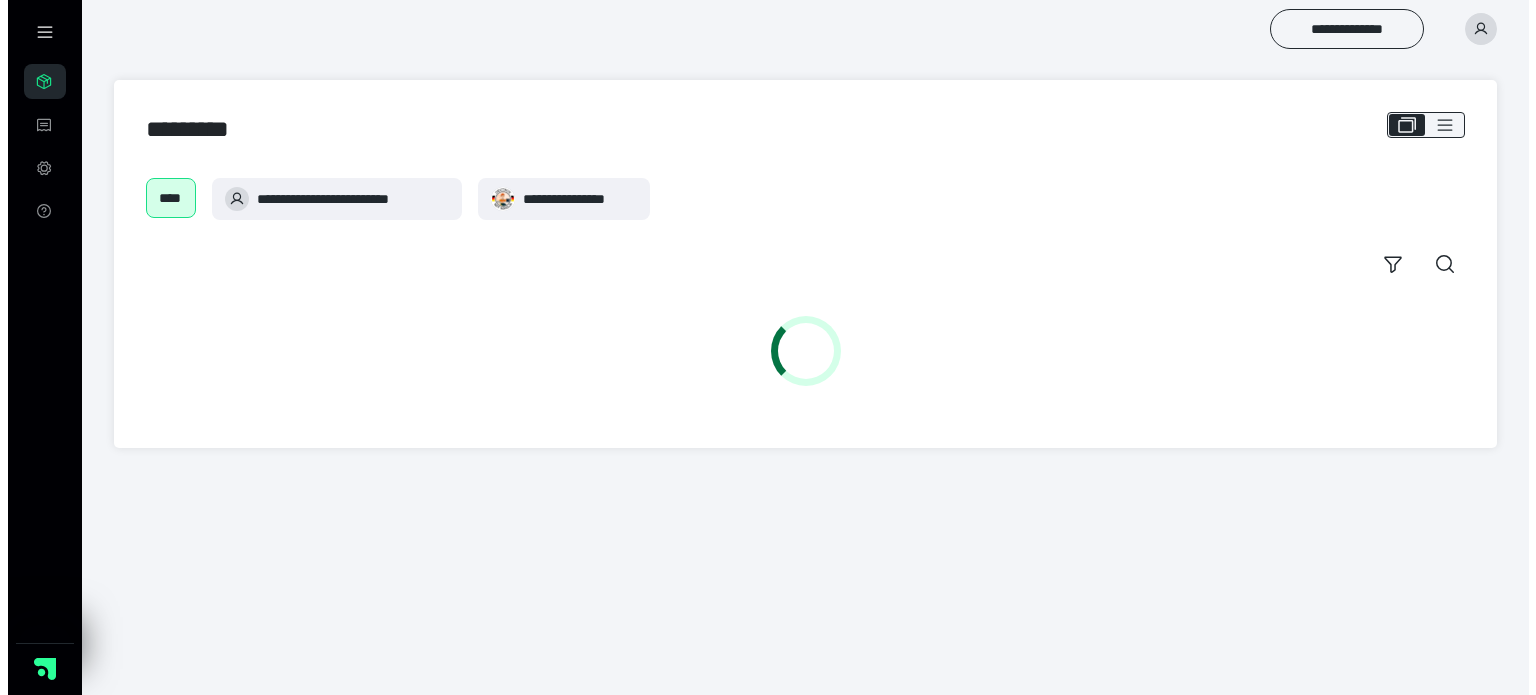 scroll, scrollTop: 0, scrollLeft: 0, axis: both 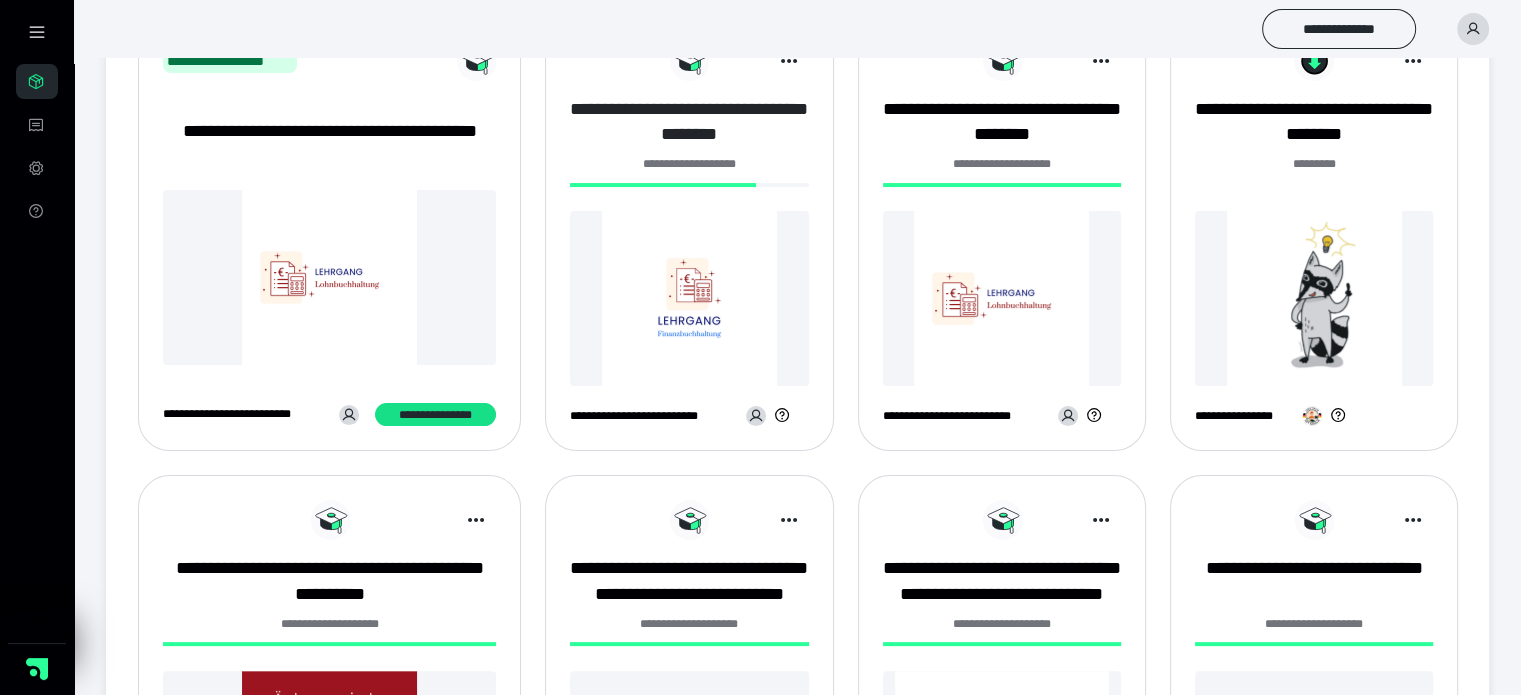 click on "**********" at bounding box center [689, 122] 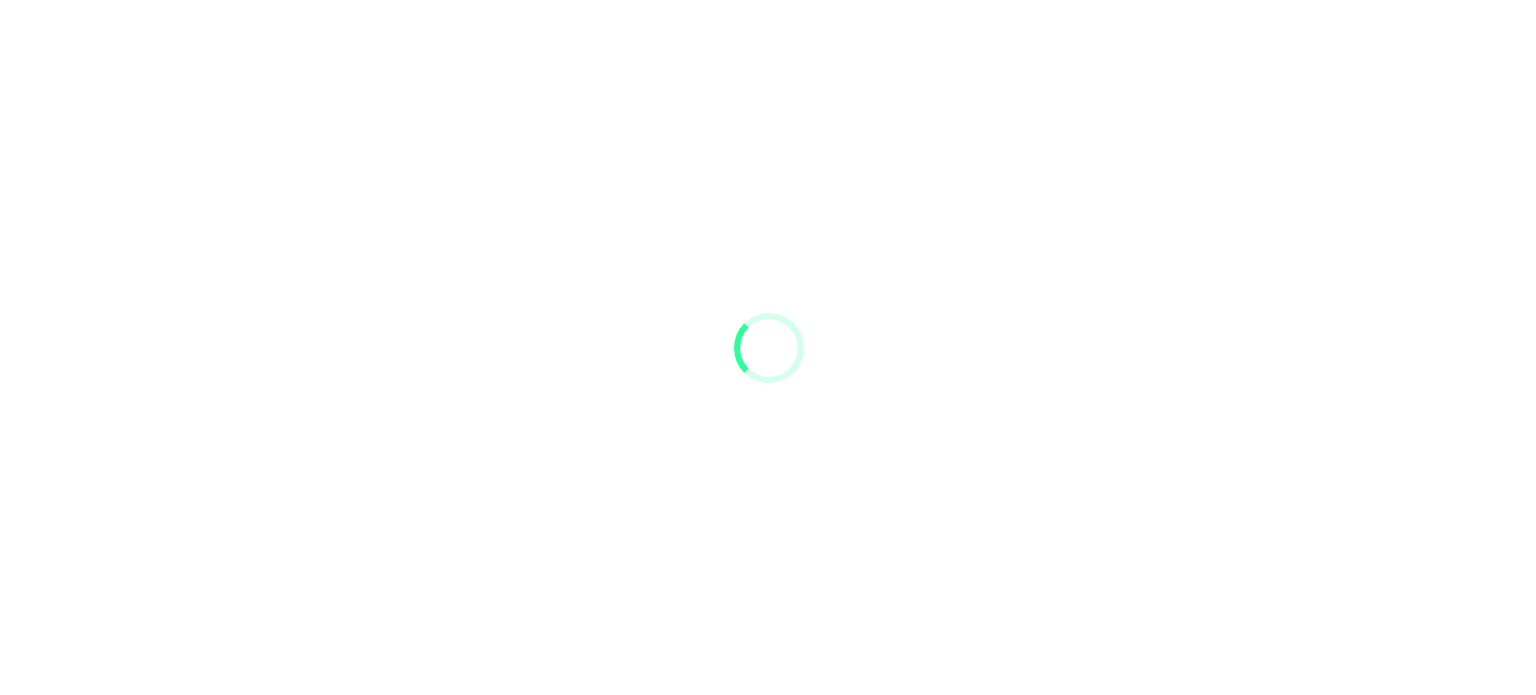 scroll, scrollTop: 0, scrollLeft: 0, axis: both 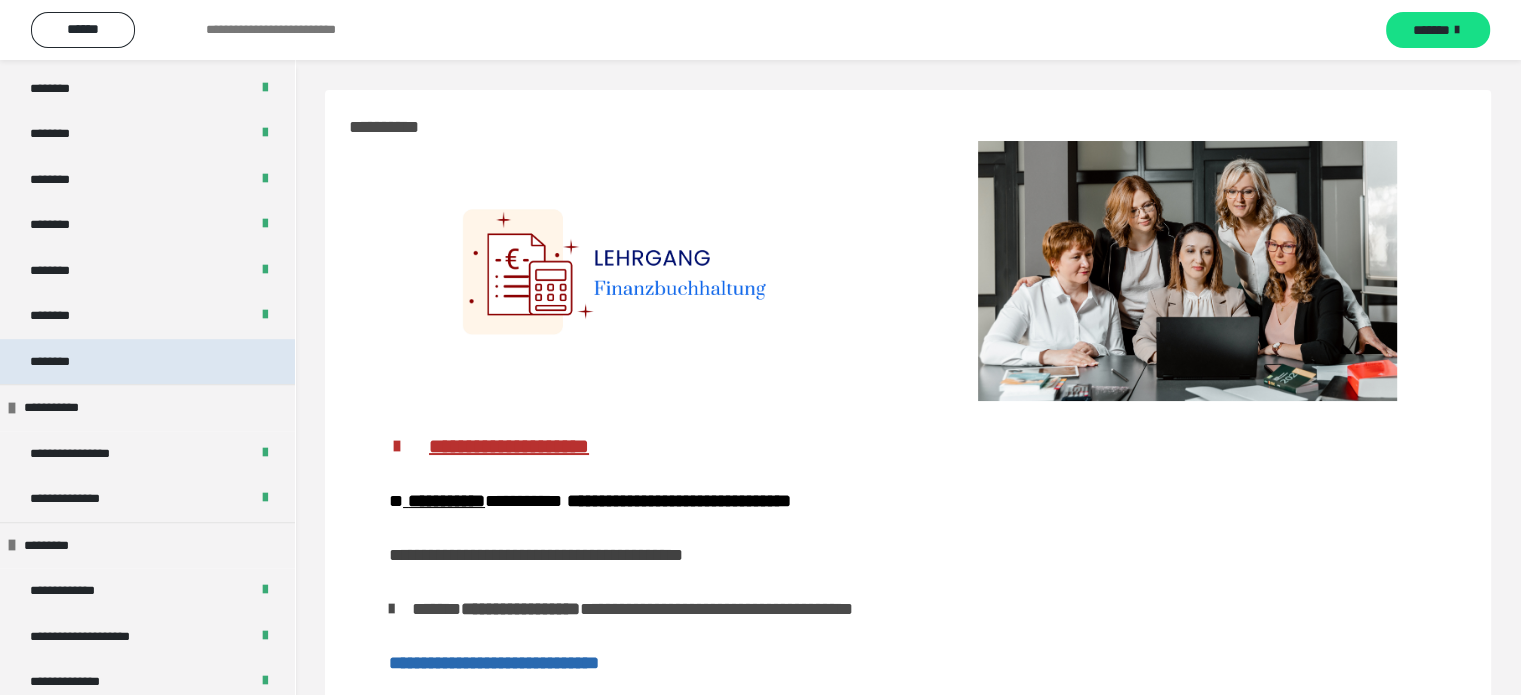 click on "********" at bounding box center [147, 362] 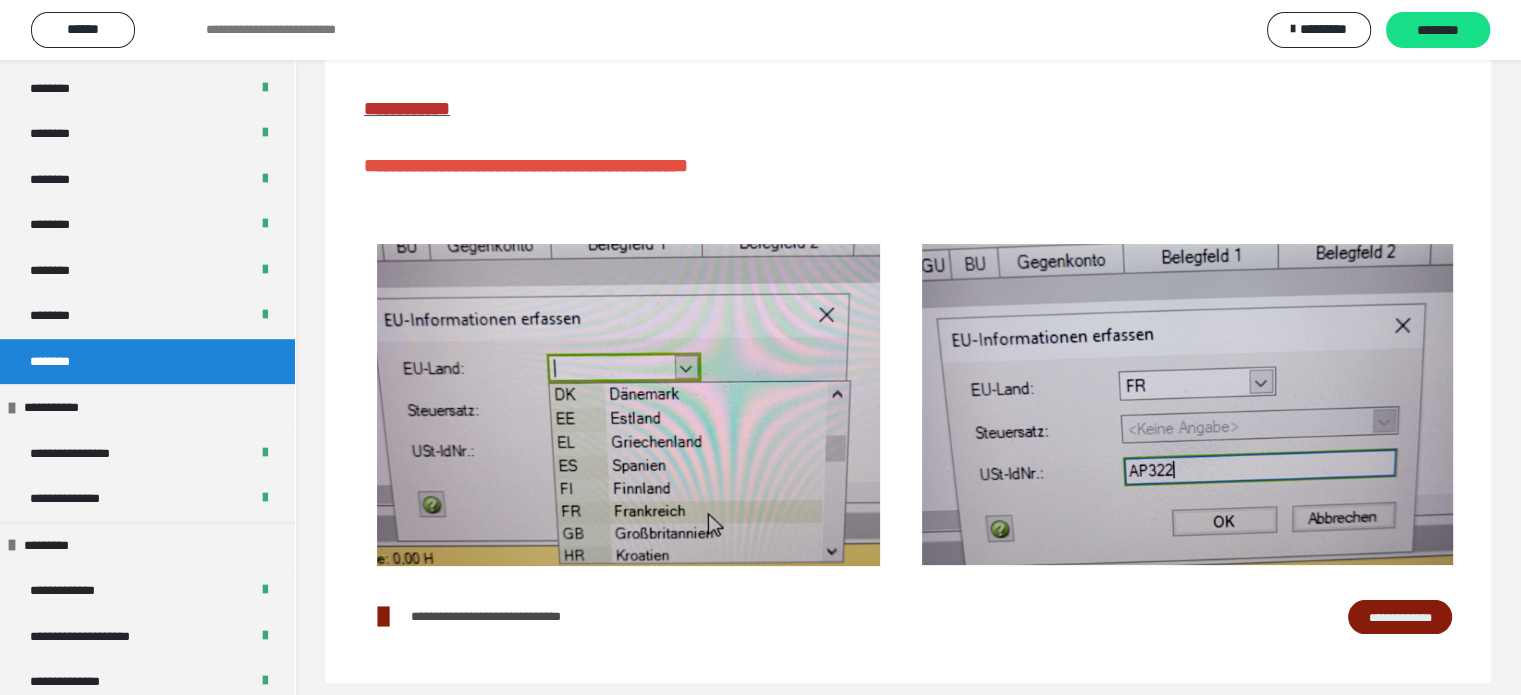 scroll, scrollTop: 345, scrollLeft: 0, axis: vertical 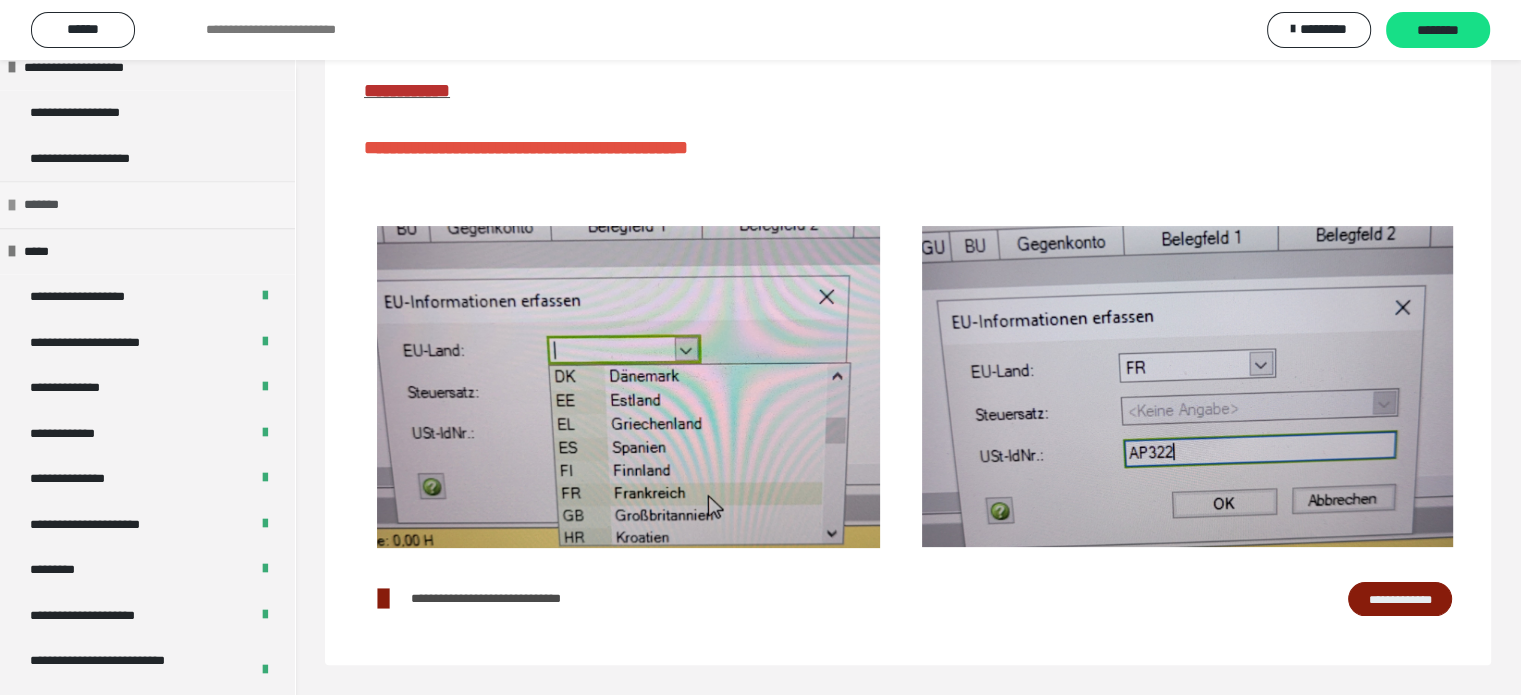 click at bounding box center (12, 205) 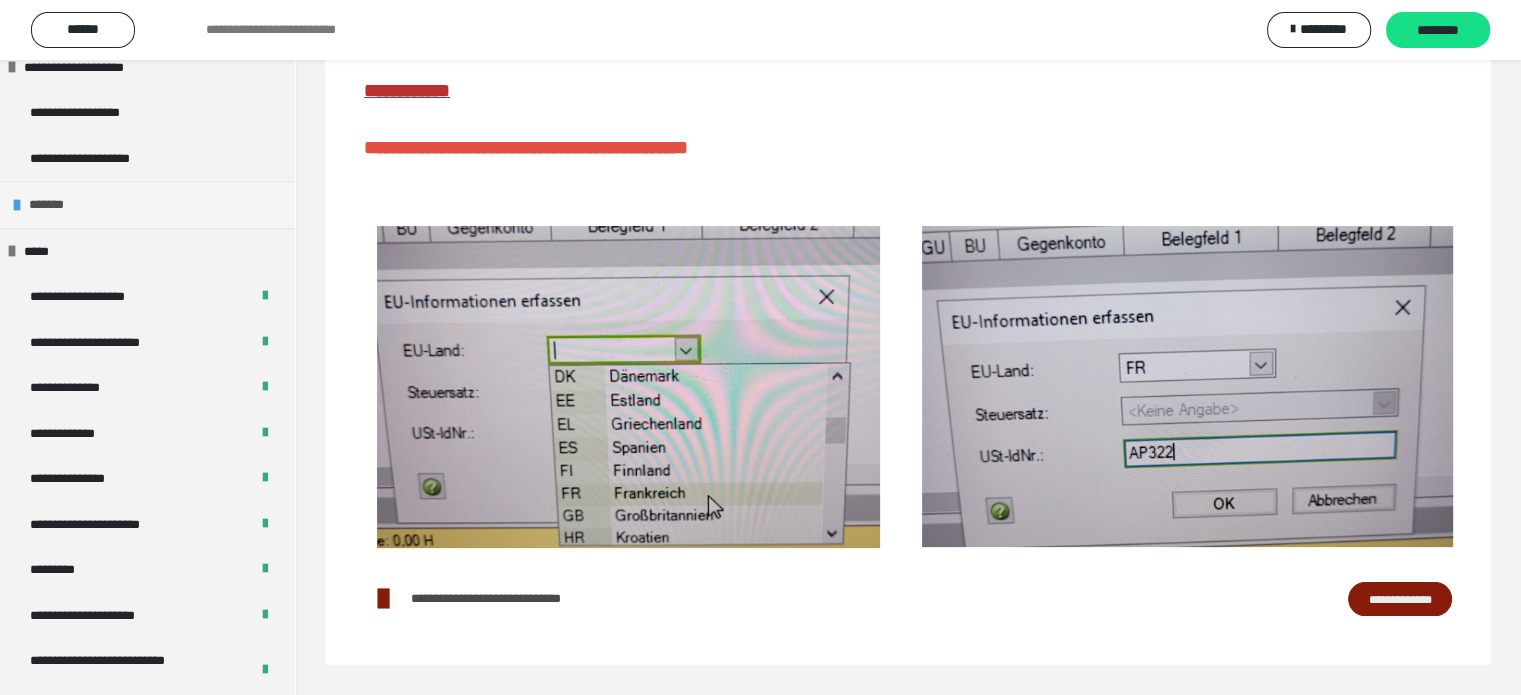 click at bounding box center [17, 205] 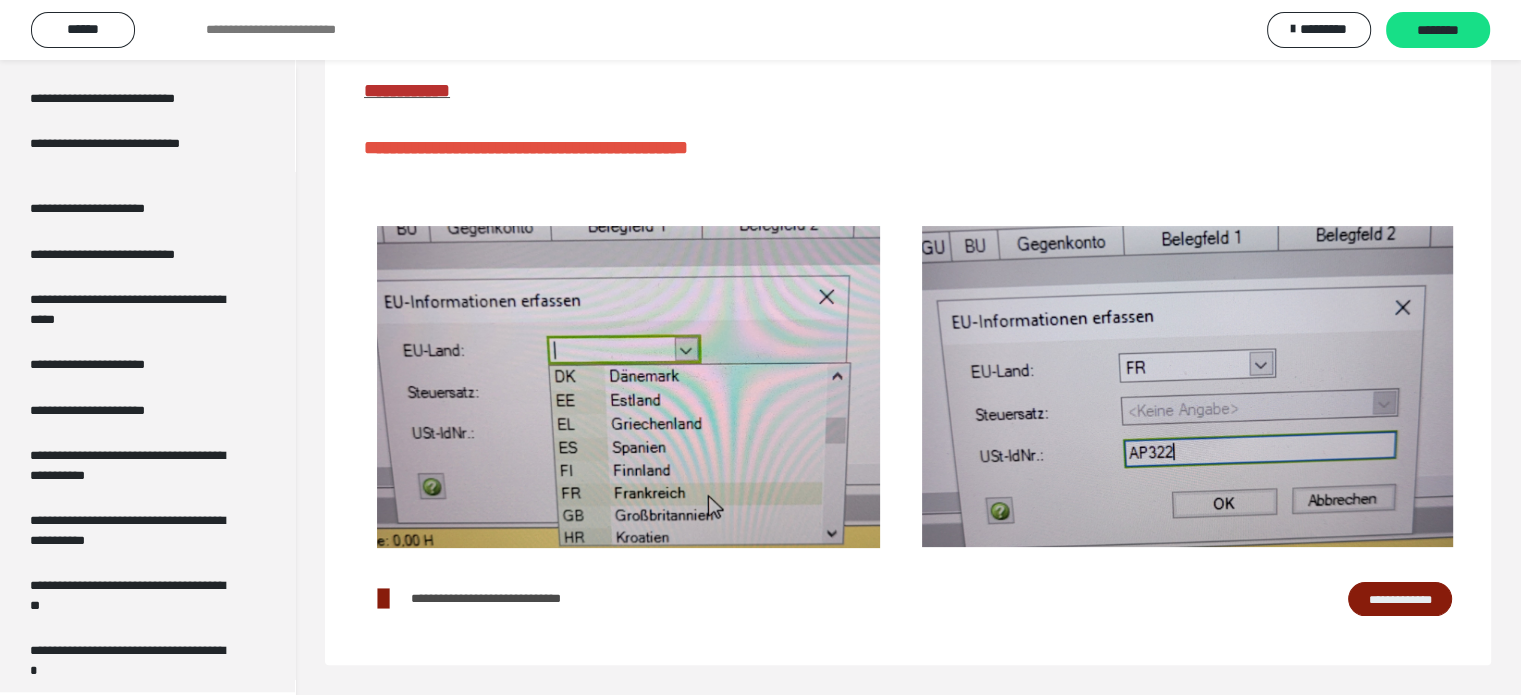 scroll, scrollTop: 3953, scrollLeft: 0, axis: vertical 